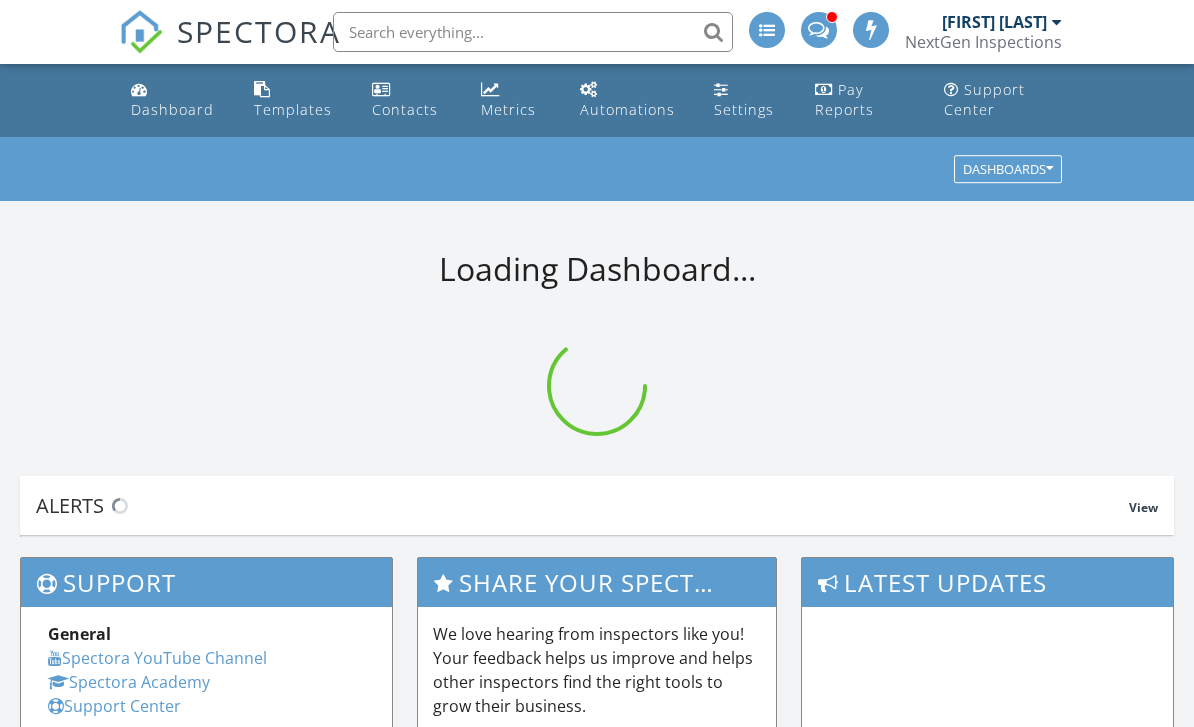 scroll, scrollTop: 0, scrollLeft: 0, axis: both 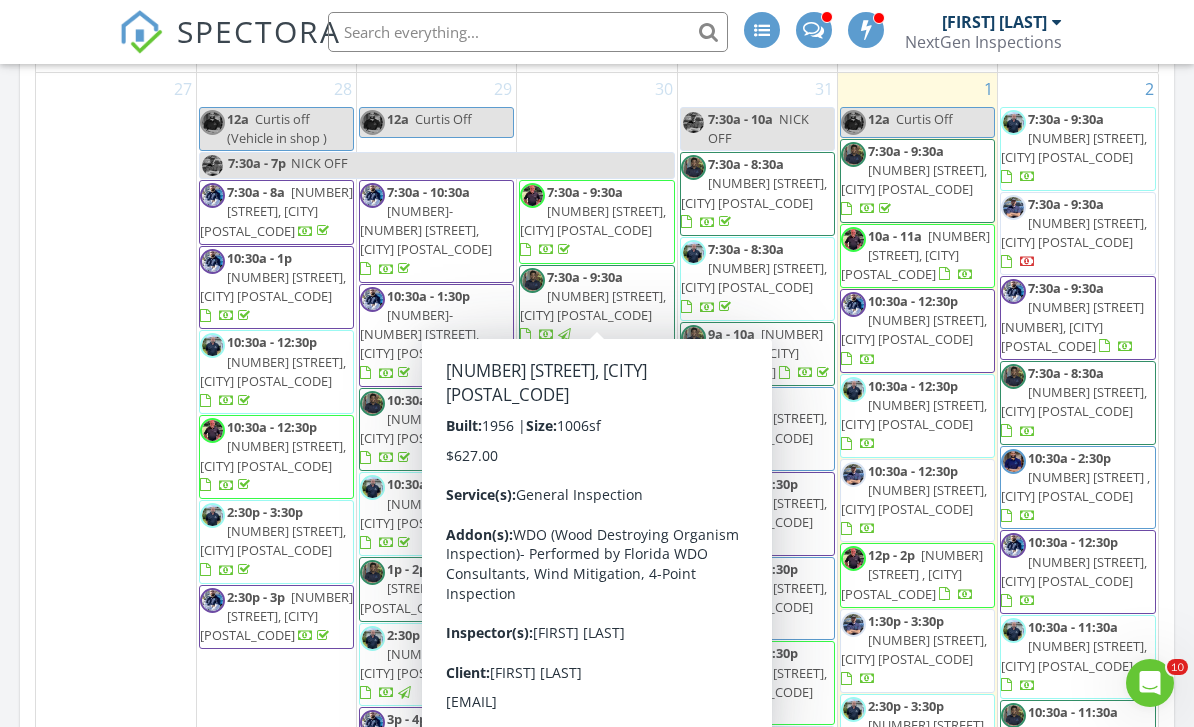 click on "August 2025 today list day week cal wk 4 wk month Sun Mon Tue Wed Thu Fri Sat 27 28
12a
Curtis off (Vehicle in shop )
7:30a - 7p
NICK OFF
7:30a - 8a
859 Neuse Ave, Orlando 32804
10:30a - 1p
5018 Oak Lane, Haines City 33844
10:30a - 12:30p
309 Blacksprings Lane, Winter Garden 34787
10:30a - 12:30p" at bounding box center (597, 417) 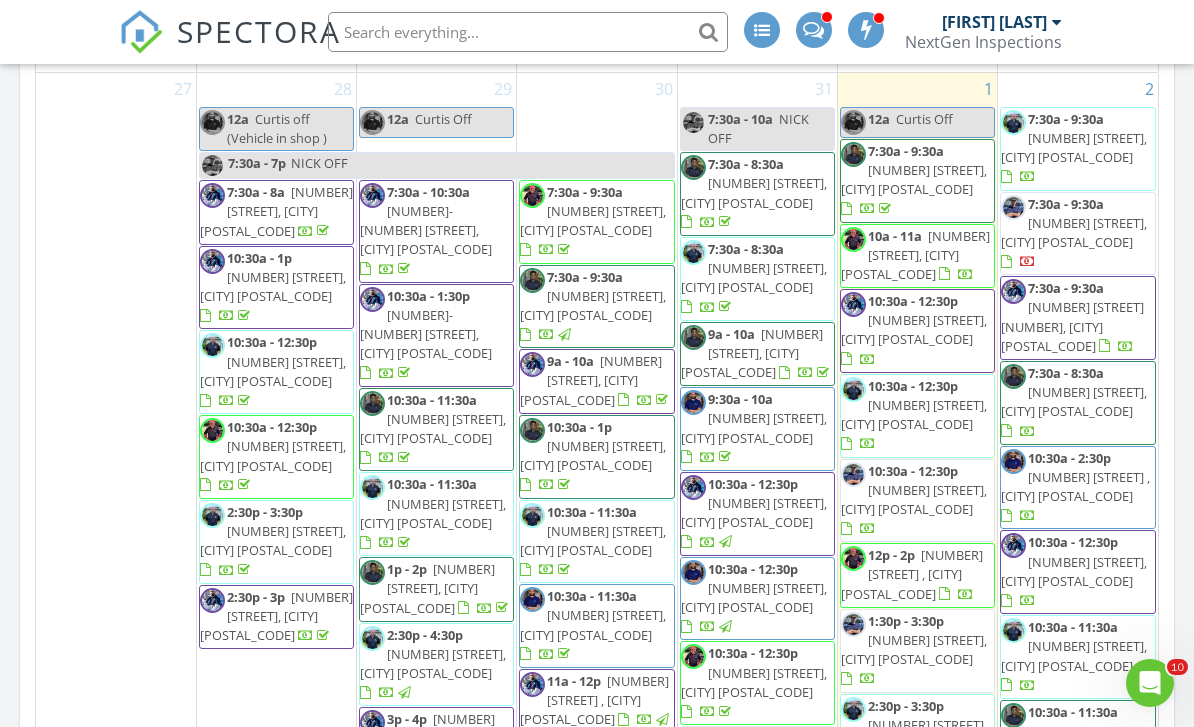 scroll, scrollTop: 0, scrollLeft: 0, axis: both 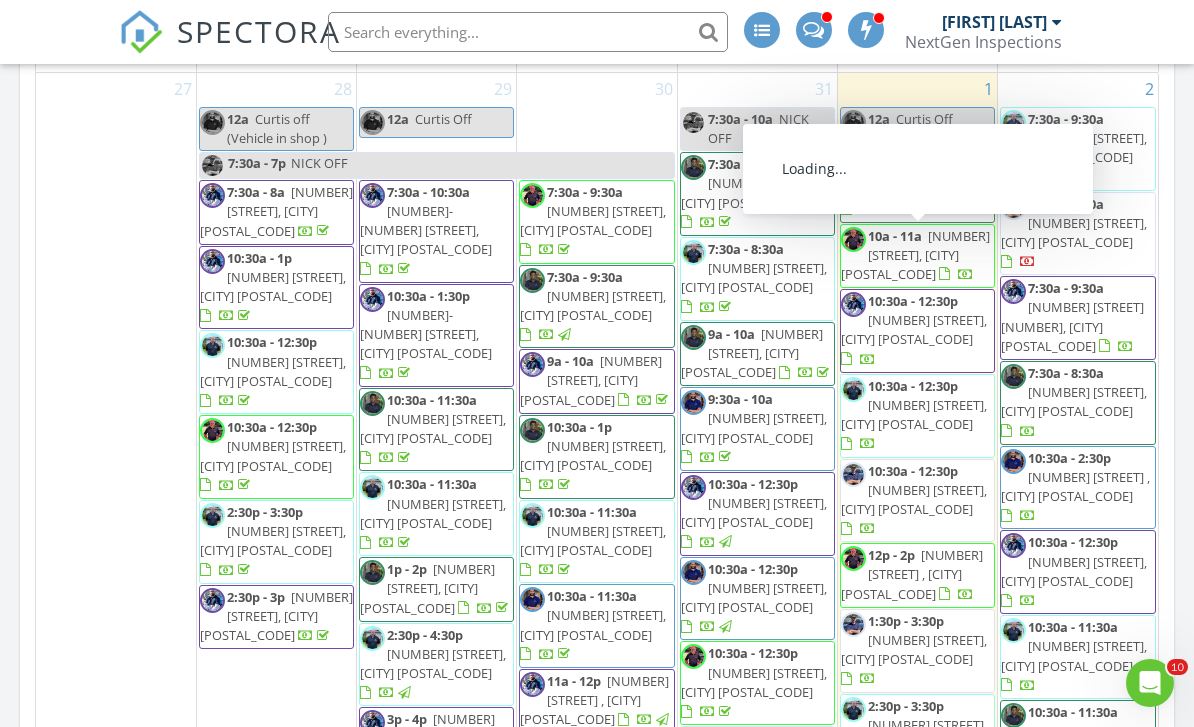click on "2868 E Radar Hill Ln, Floral City 34436" at bounding box center (915, 255) 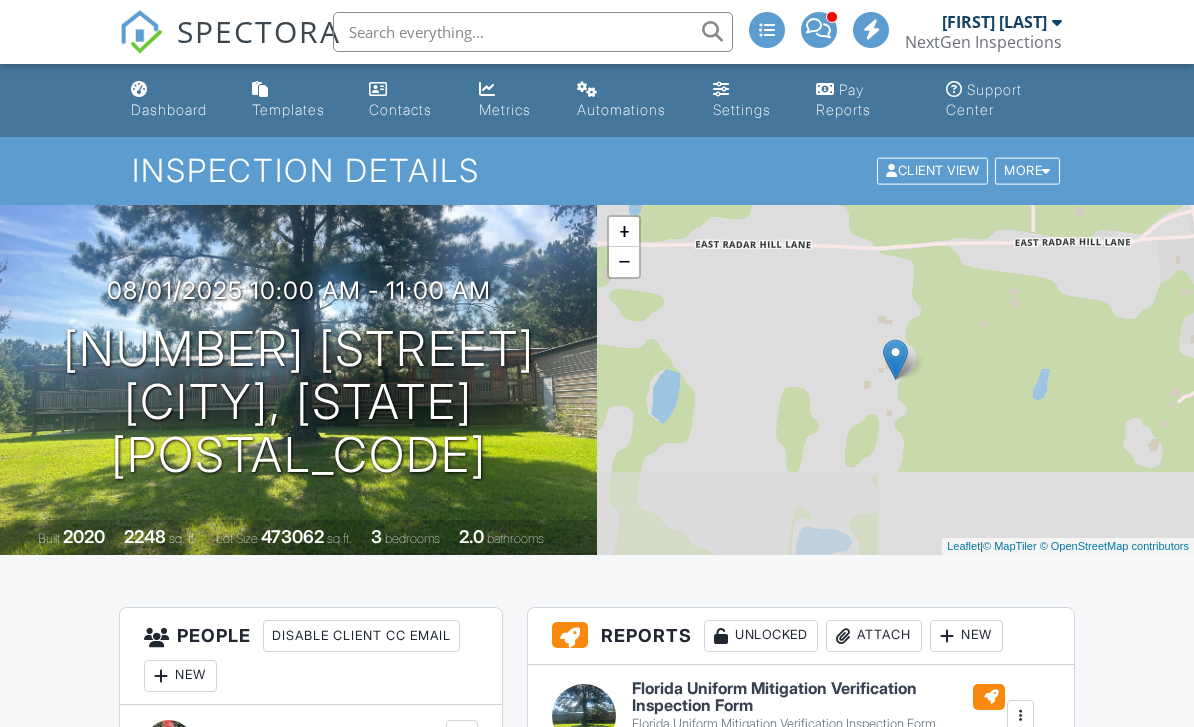 scroll, scrollTop: 307, scrollLeft: 0, axis: vertical 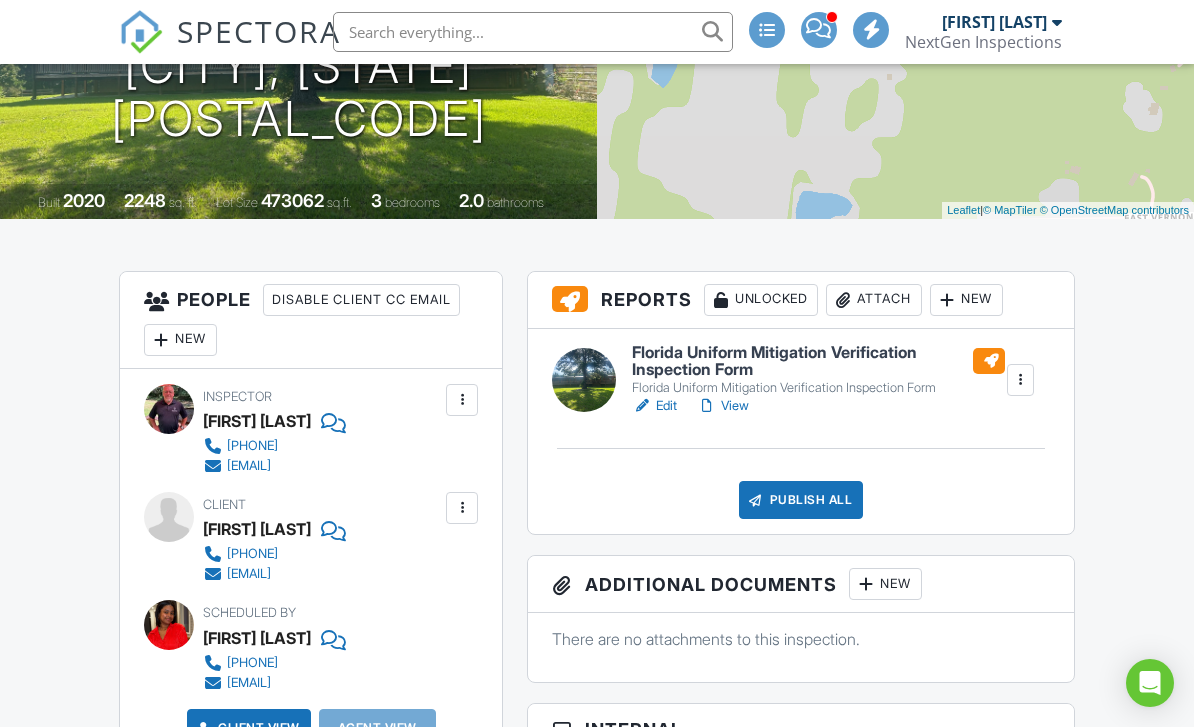 click on "View" at bounding box center (723, 406) 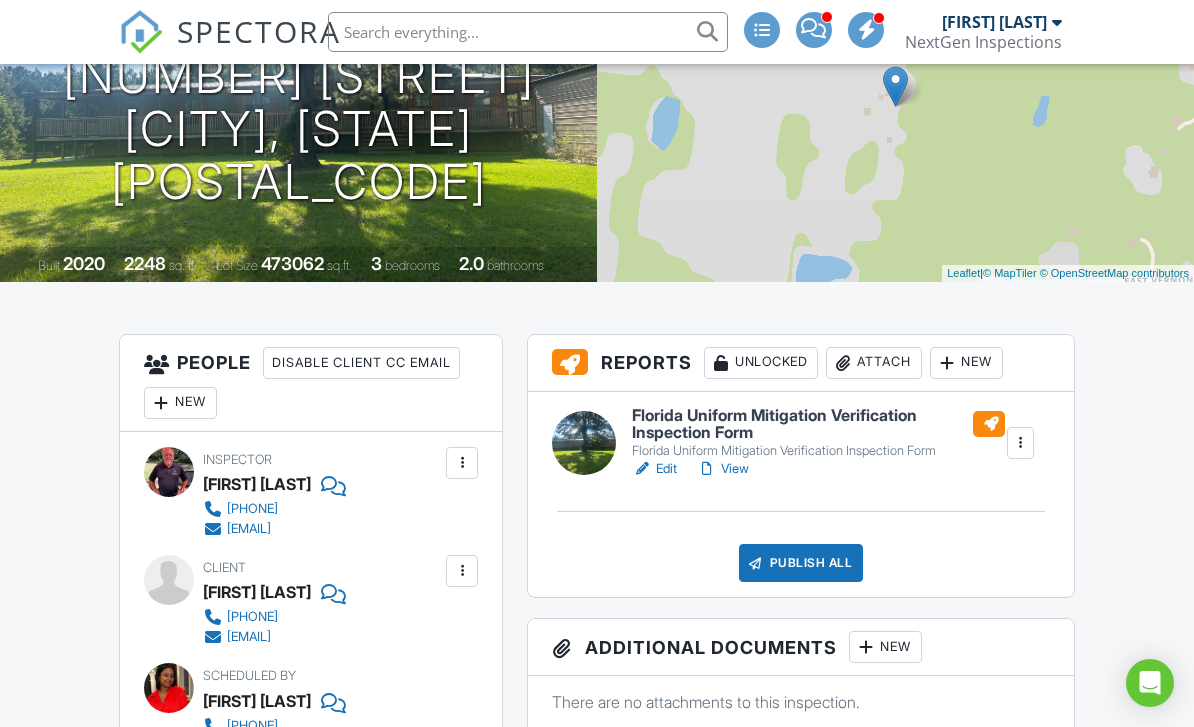 scroll, scrollTop: 399, scrollLeft: 0, axis: vertical 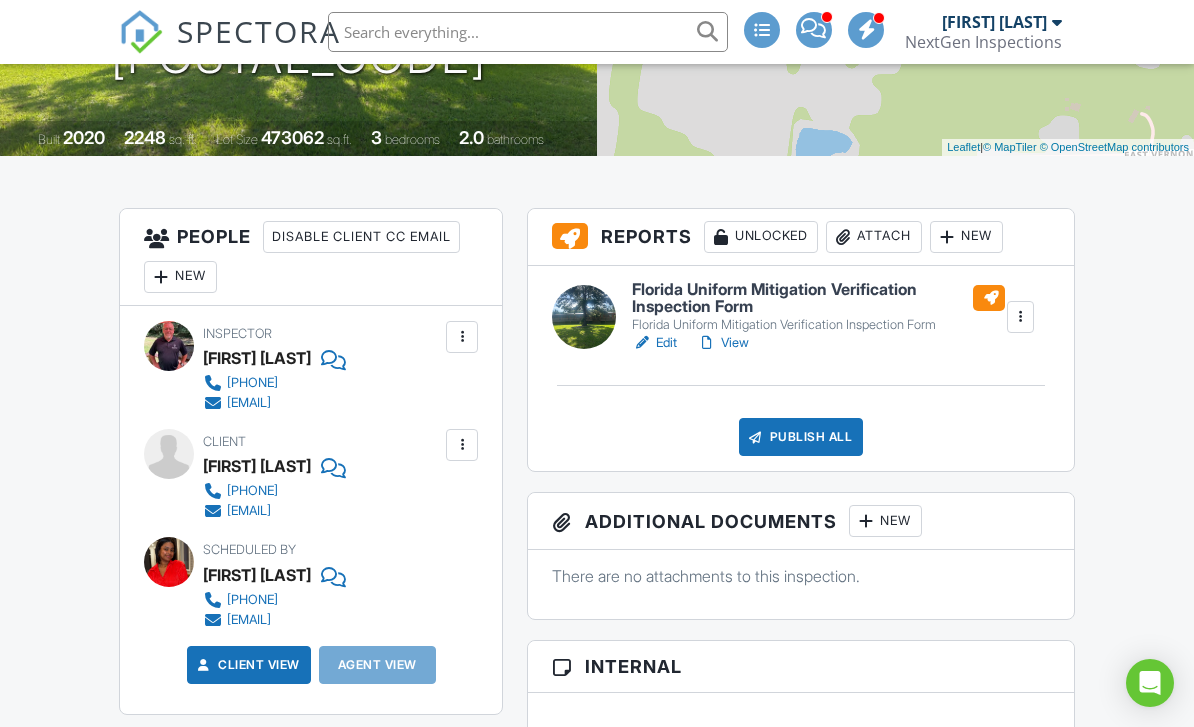 click at bounding box center (756, 437) 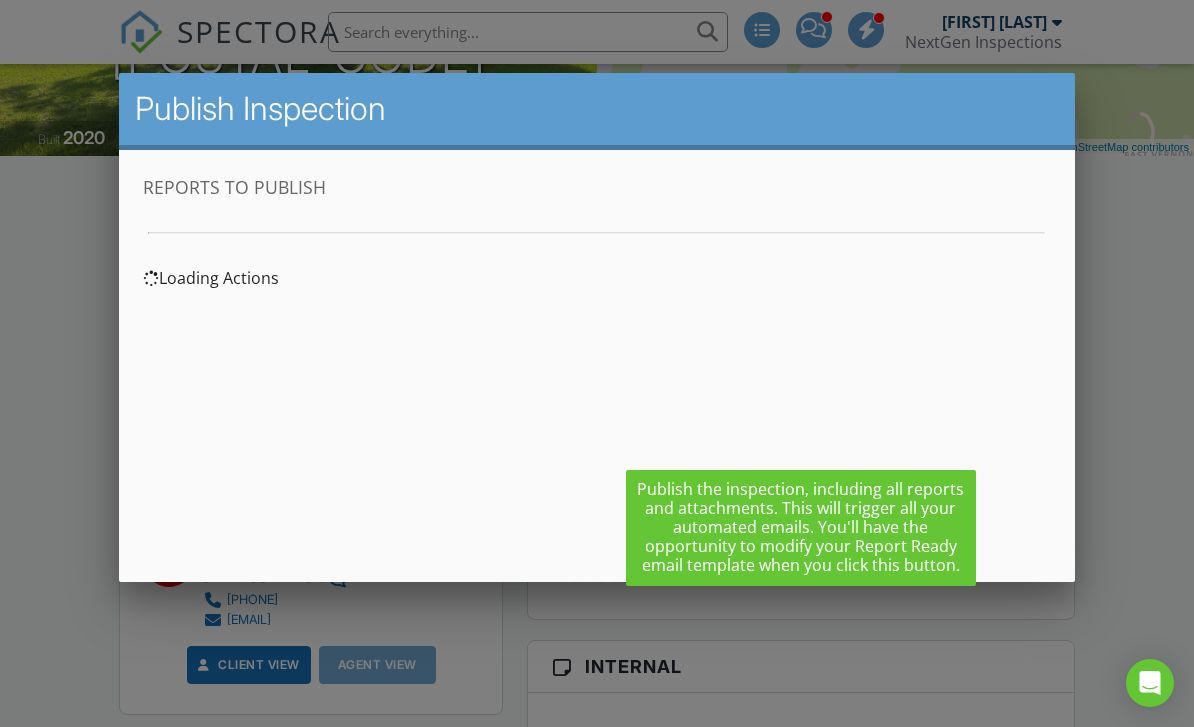 scroll, scrollTop: 0, scrollLeft: 0, axis: both 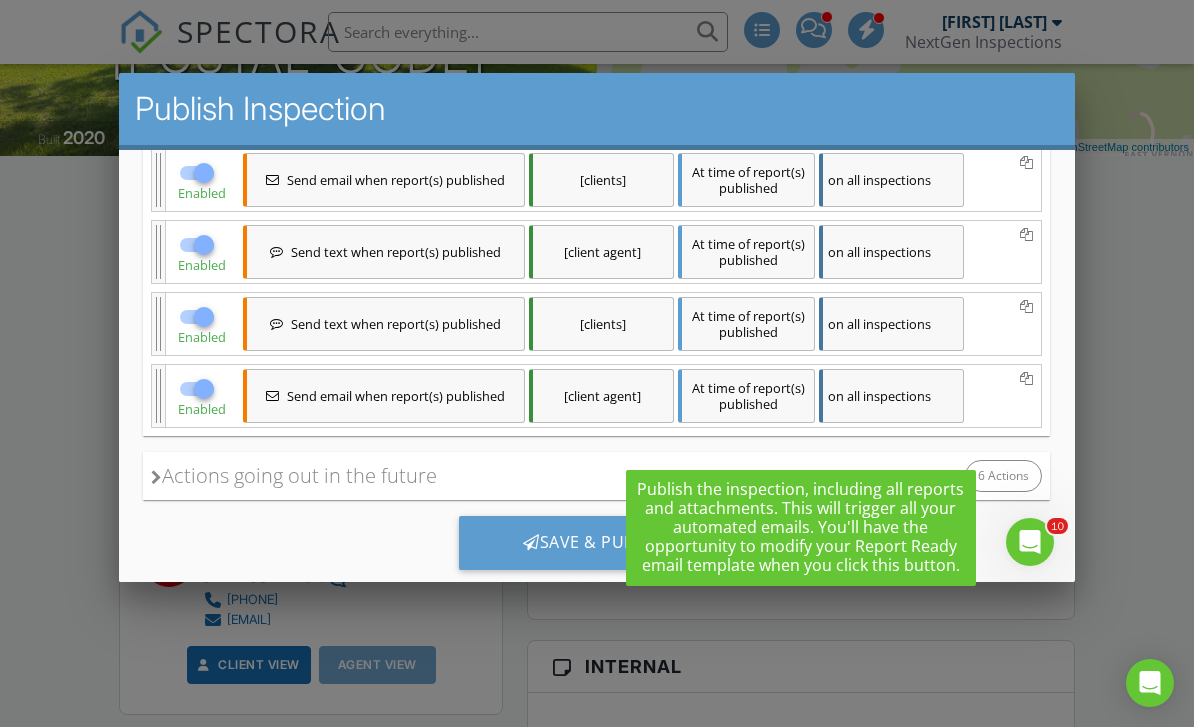 click at bounding box center (156, 476) 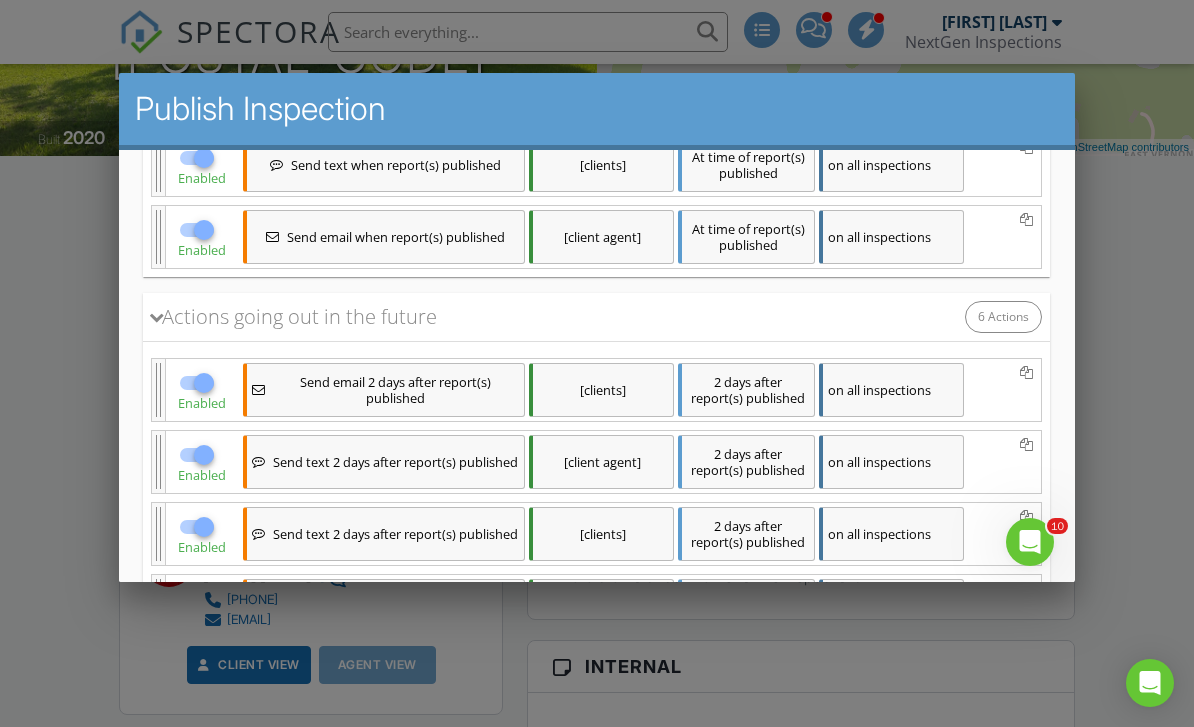 scroll, scrollTop: 513, scrollLeft: 0, axis: vertical 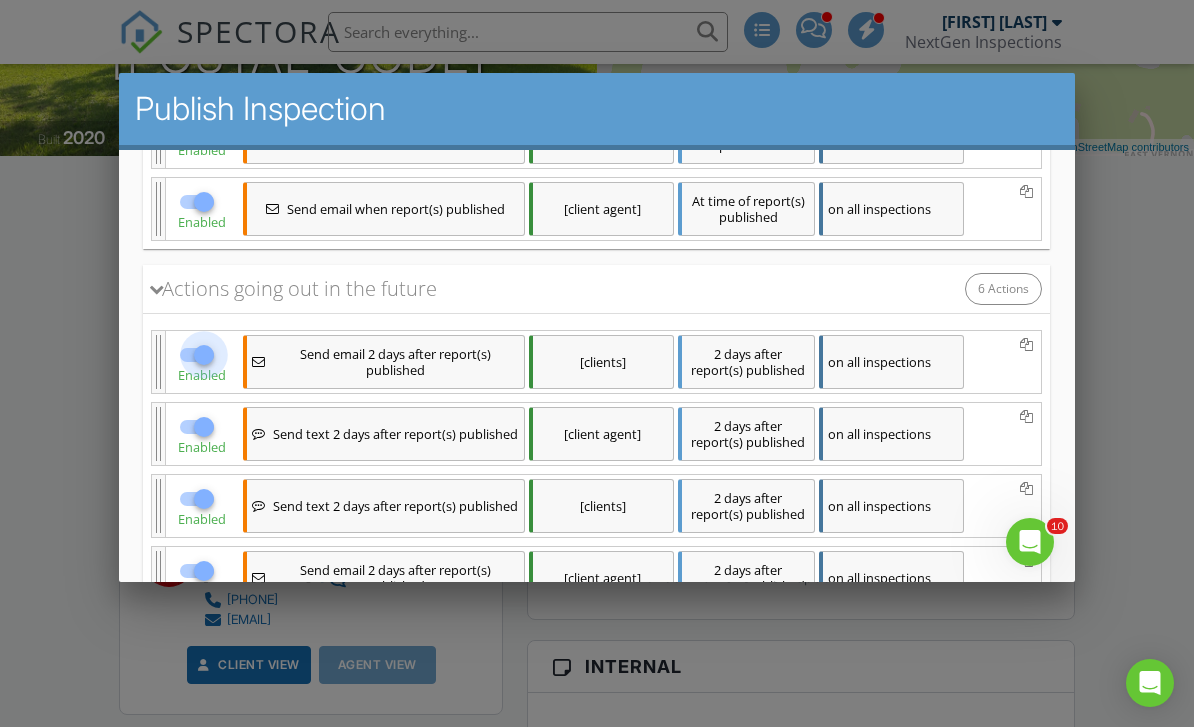click at bounding box center [204, 354] 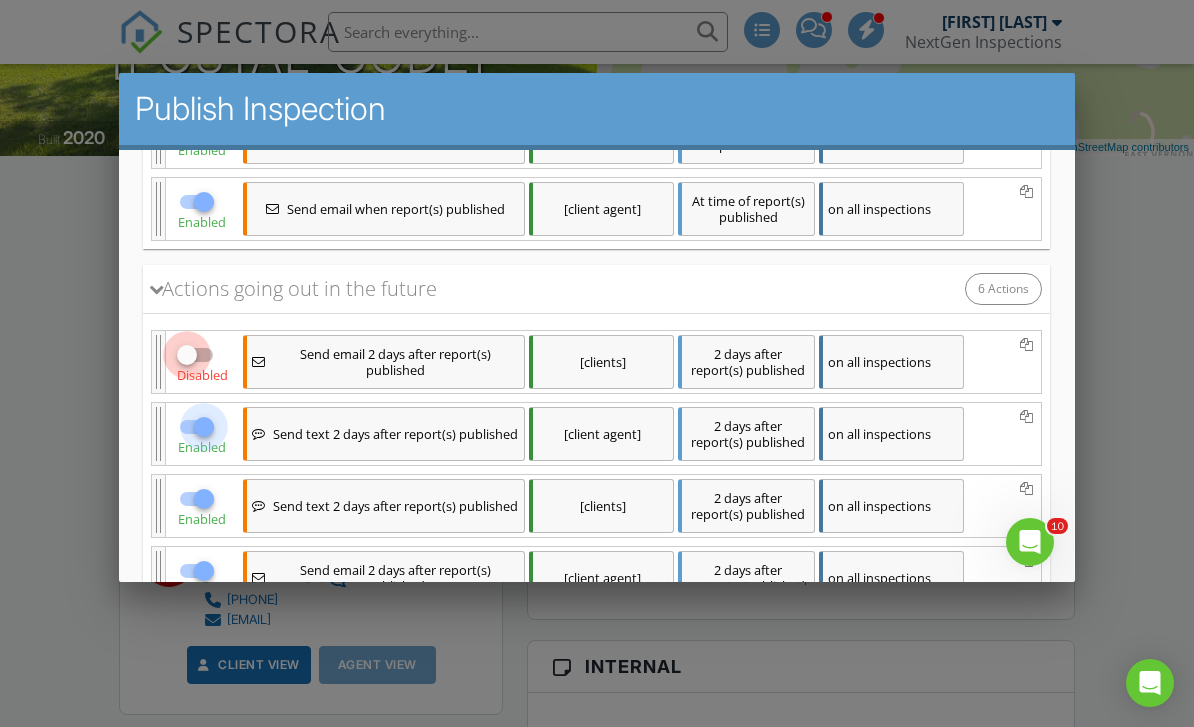 click at bounding box center [204, 426] 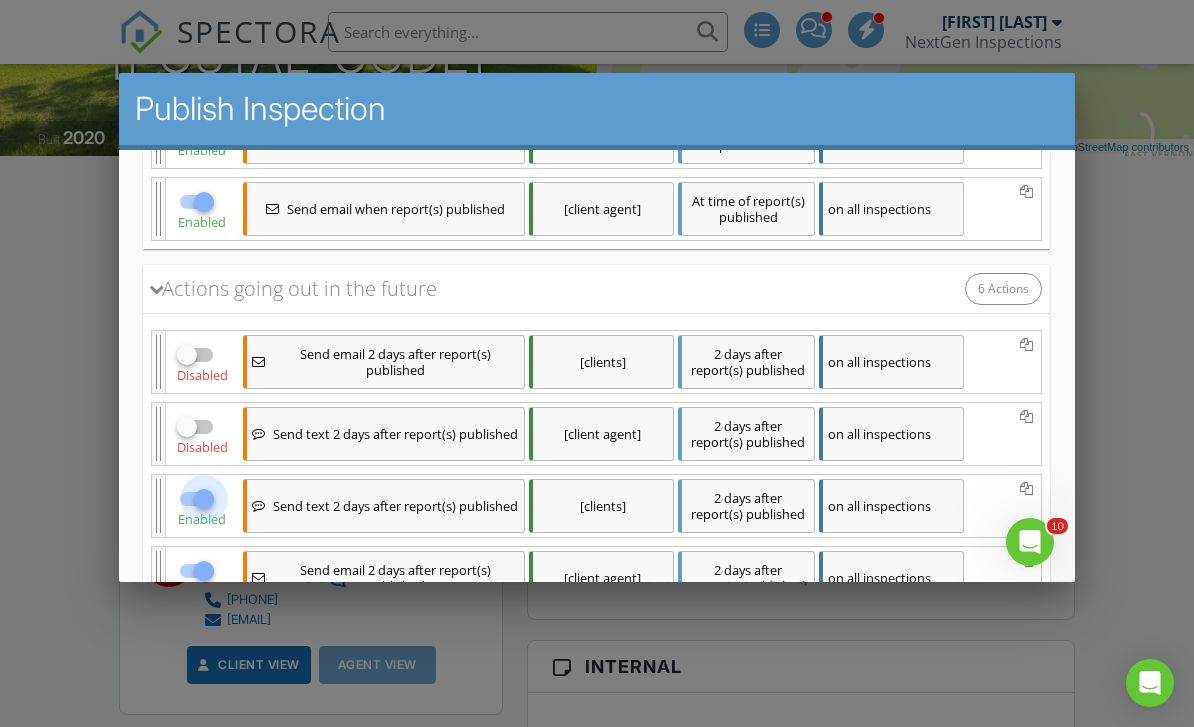click at bounding box center [204, 498] 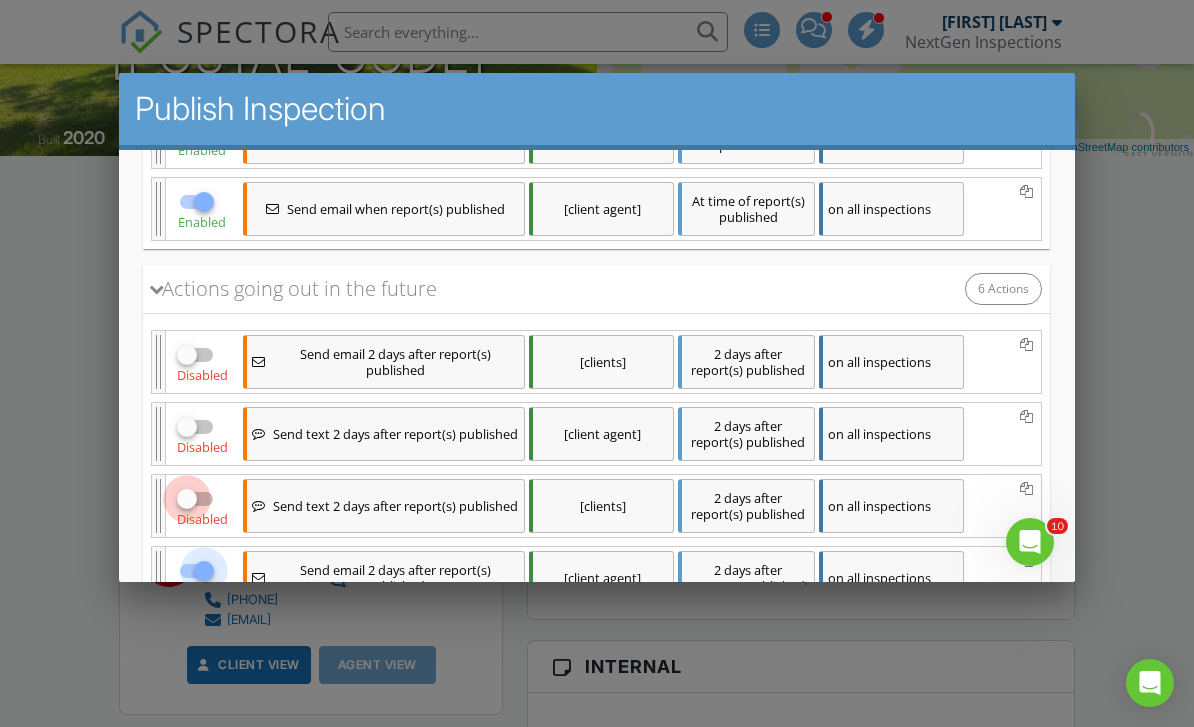 click at bounding box center (204, 570) 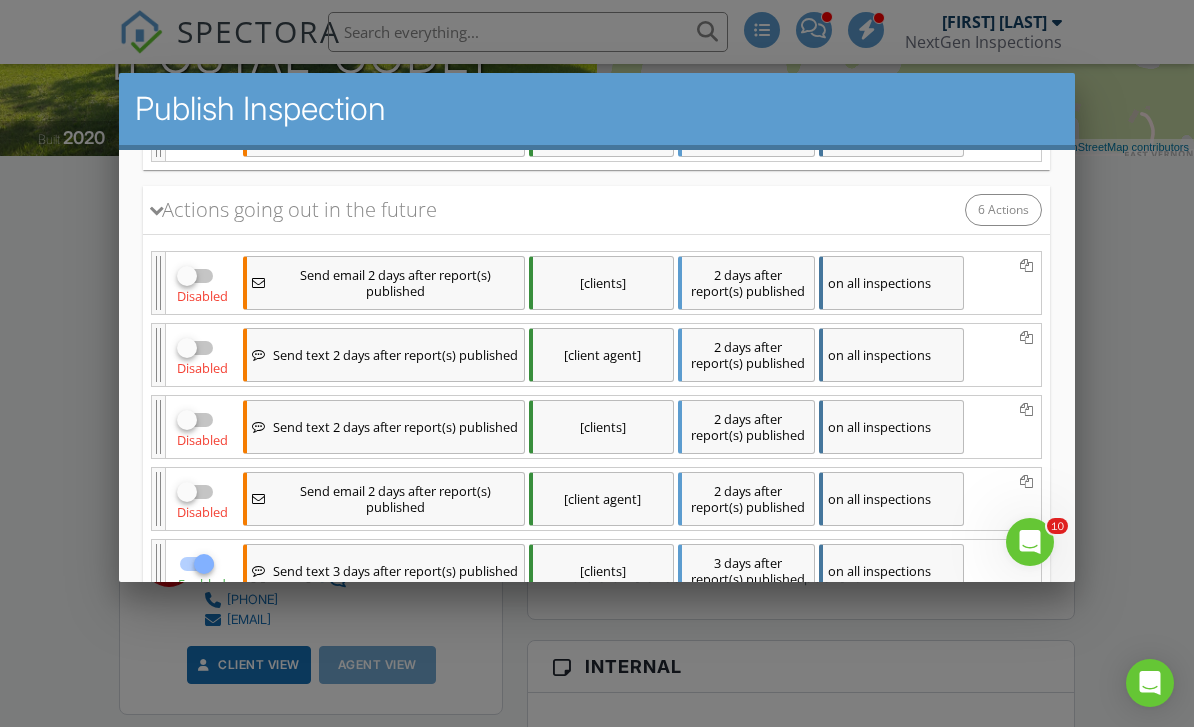 click at bounding box center (204, 563) 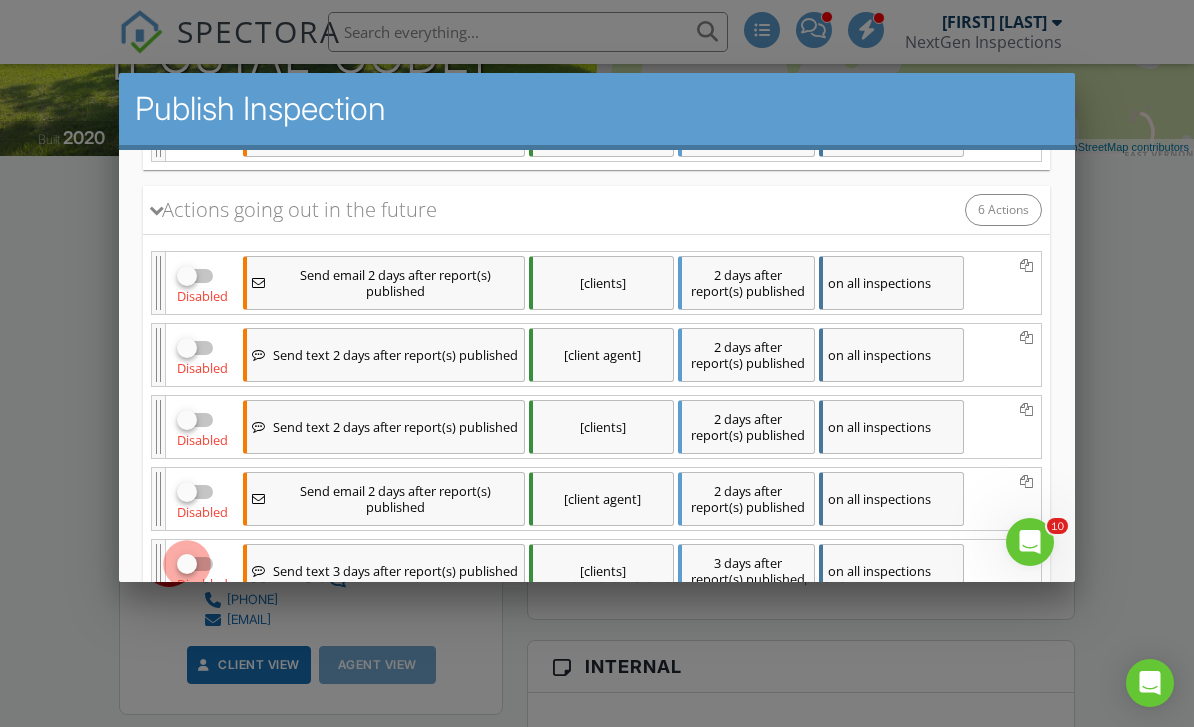 checkbox on "false" 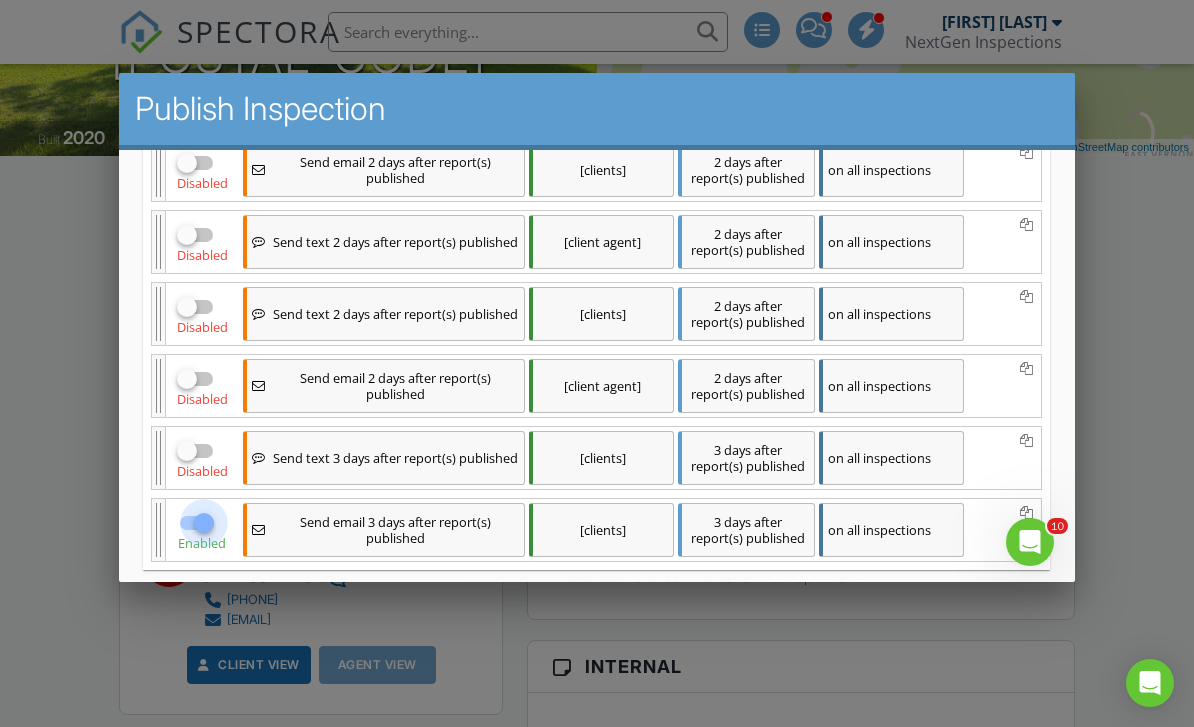 click at bounding box center [204, 522] 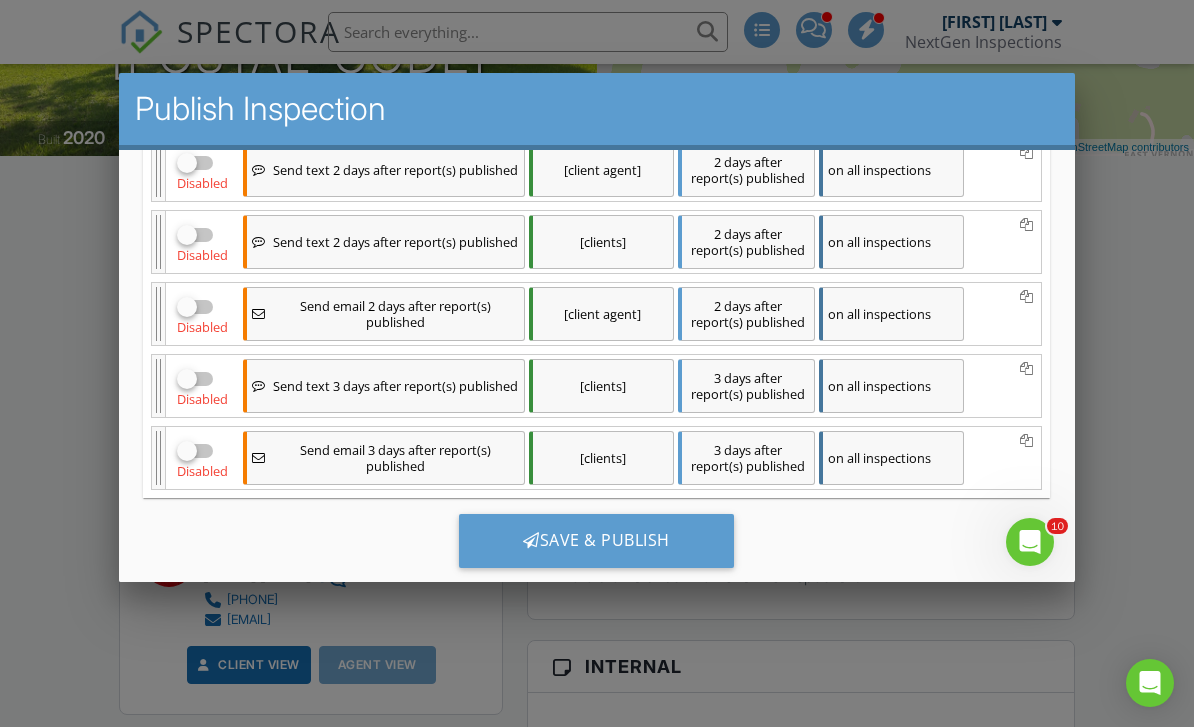 scroll, scrollTop: 775, scrollLeft: 0, axis: vertical 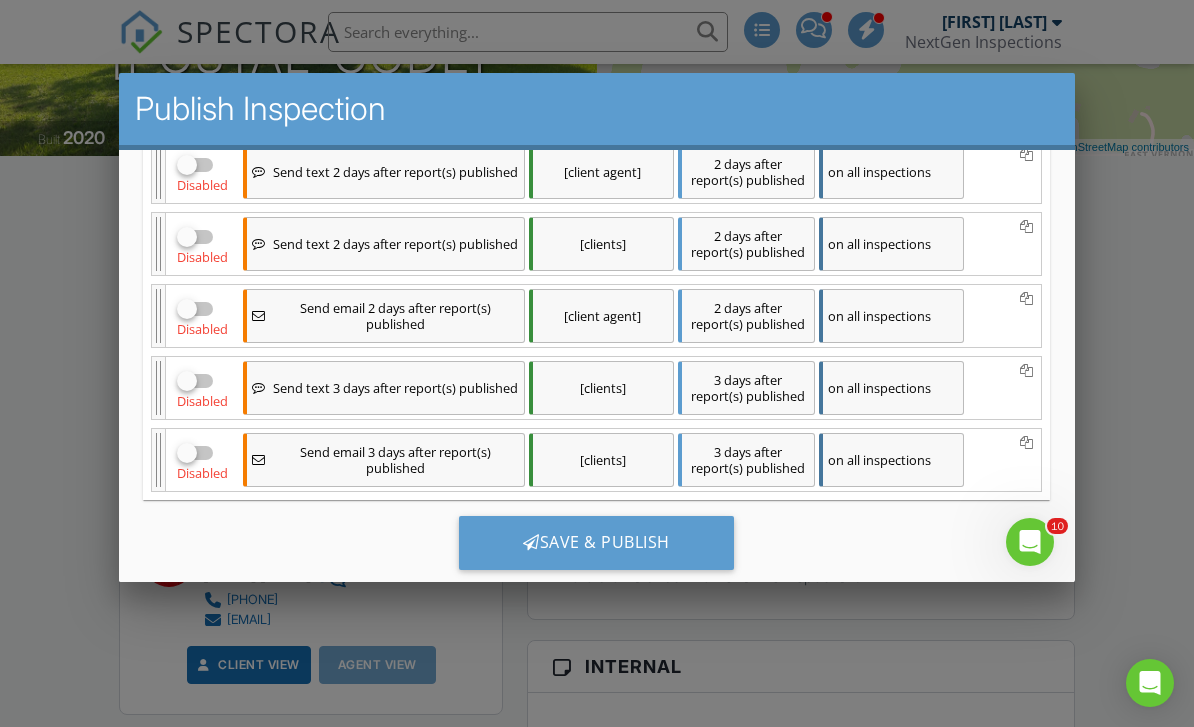click on "Save & Publish" at bounding box center (596, 542) 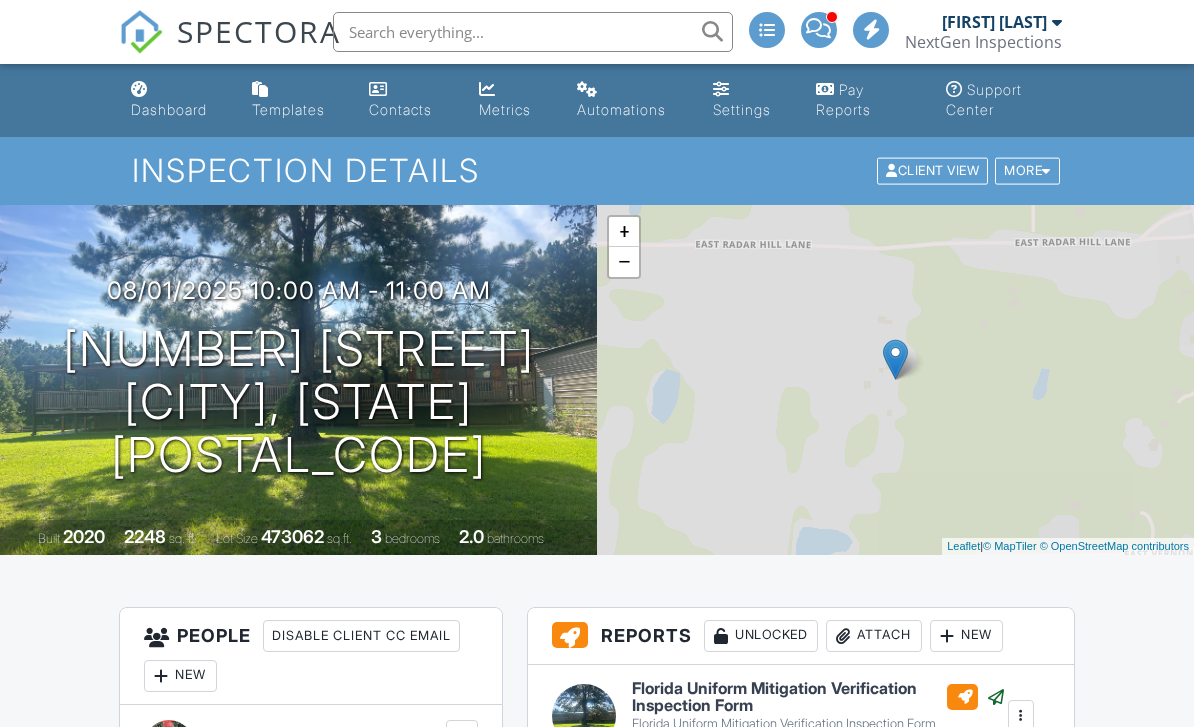 scroll, scrollTop: 128, scrollLeft: 0, axis: vertical 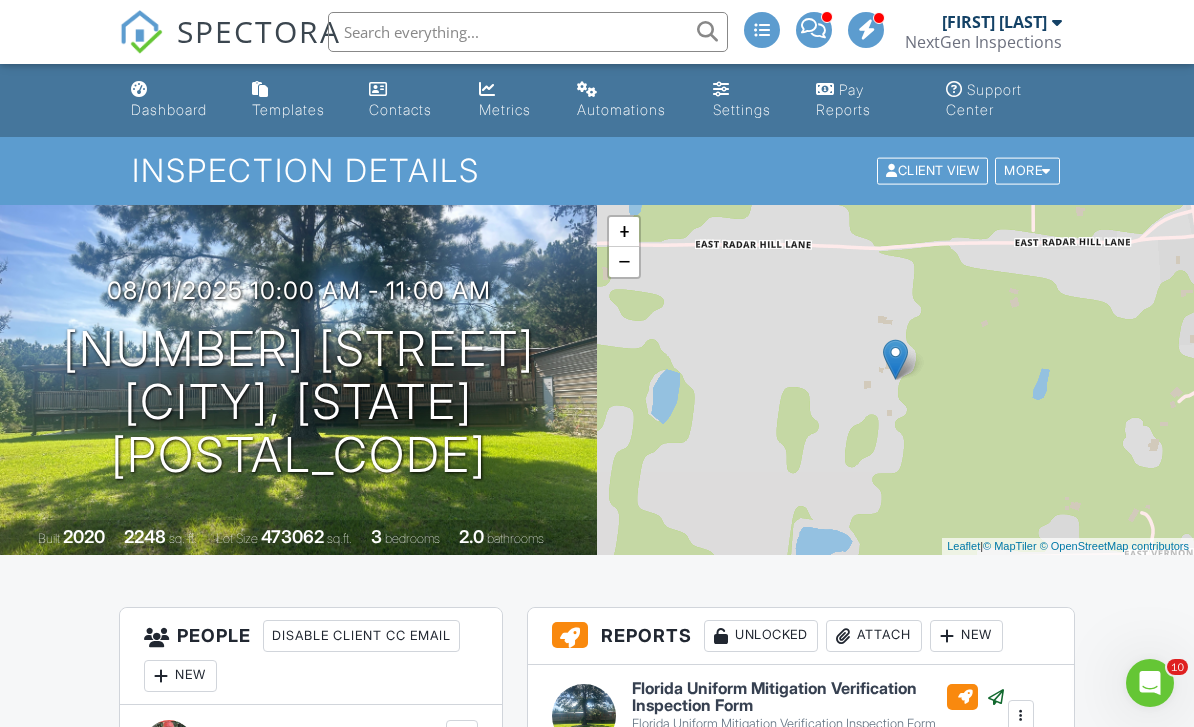 click on "Dashboard" at bounding box center [169, 109] 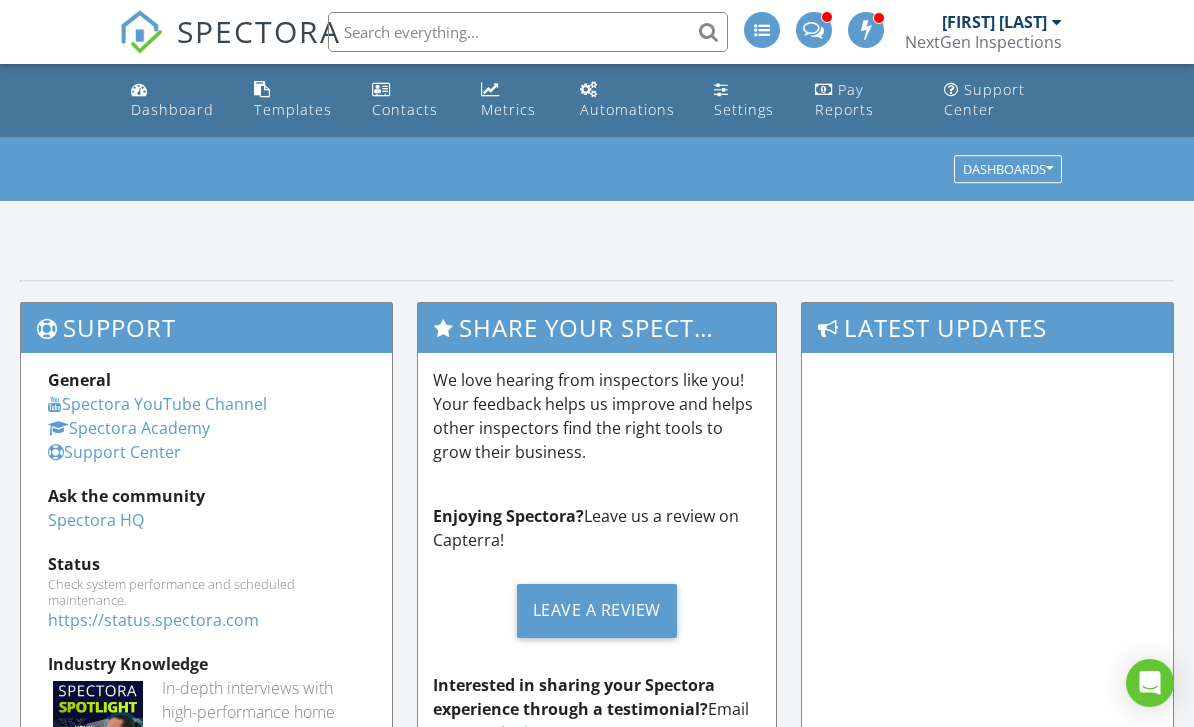 scroll, scrollTop: 0, scrollLeft: 0, axis: both 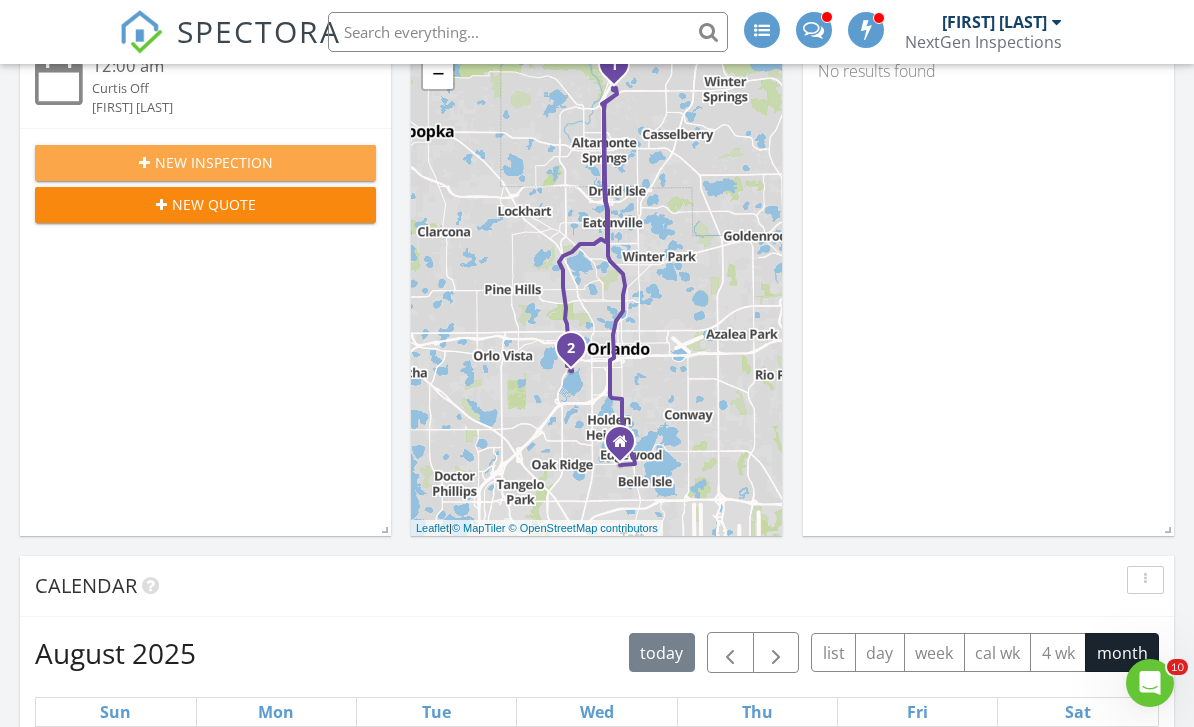 click on "New Inspection" at bounding box center [205, 162] 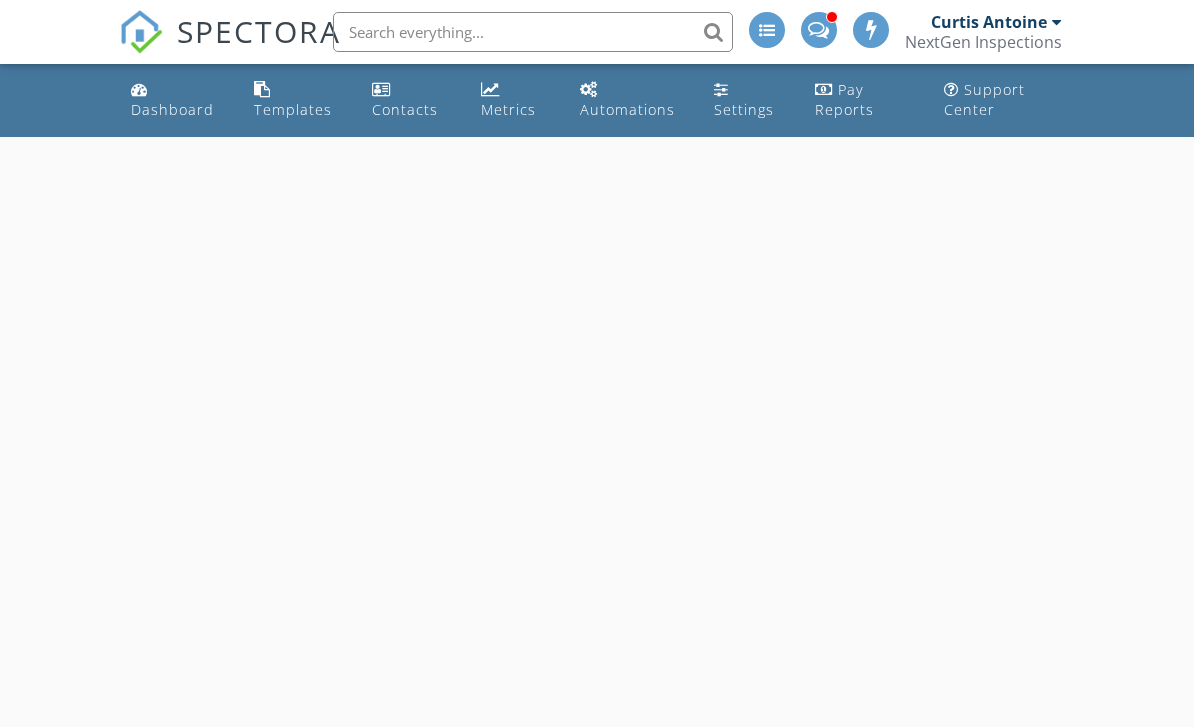 scroll, scrollTop: 0, scrollLeft: 0, axis: both 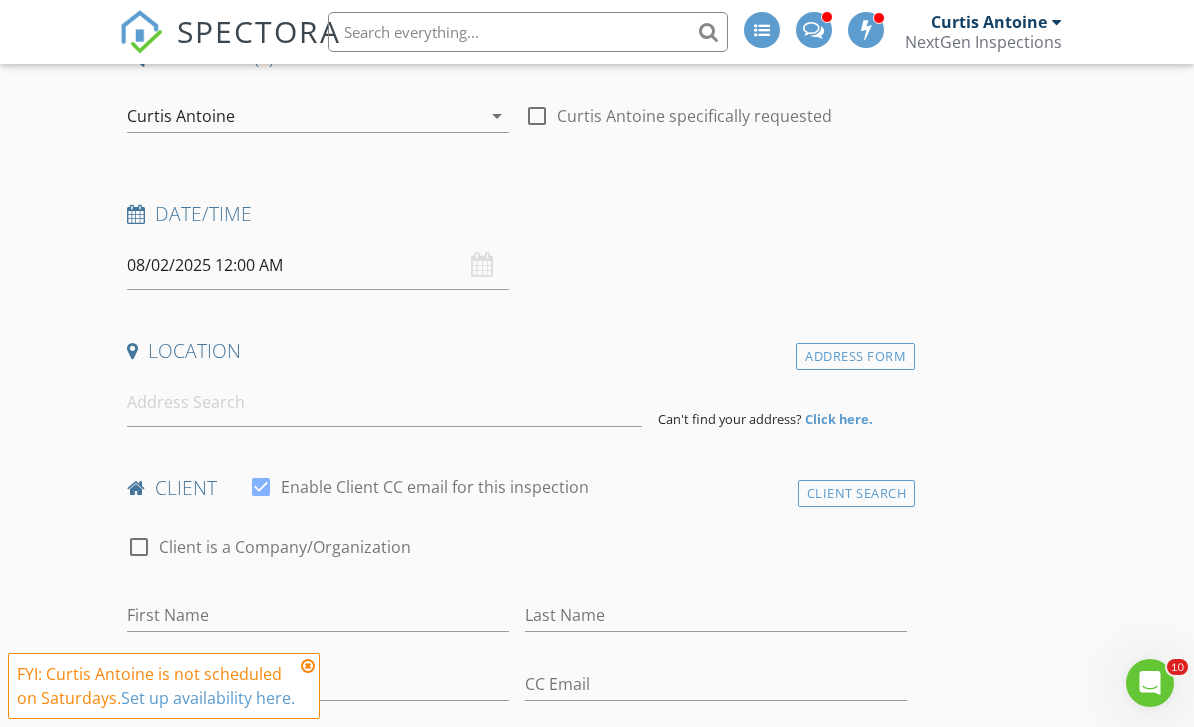 click on "Curtis Antoine" at bounding box center (181, 116) 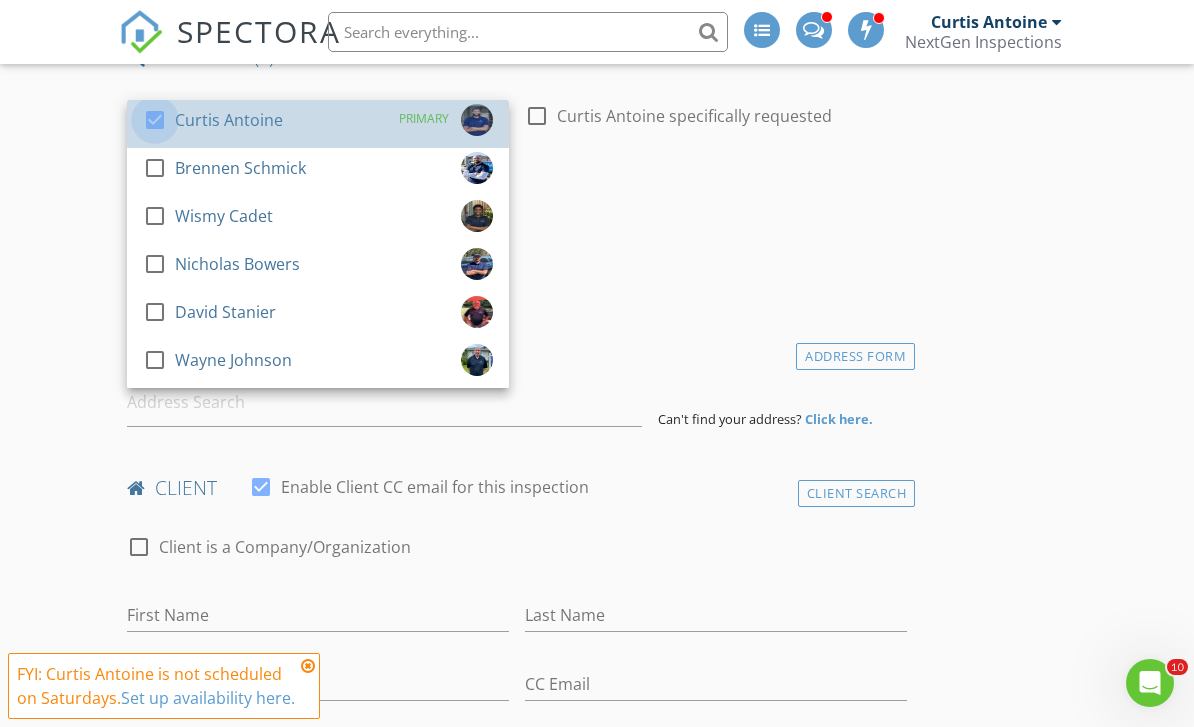 click at bounding box center [155, 120] 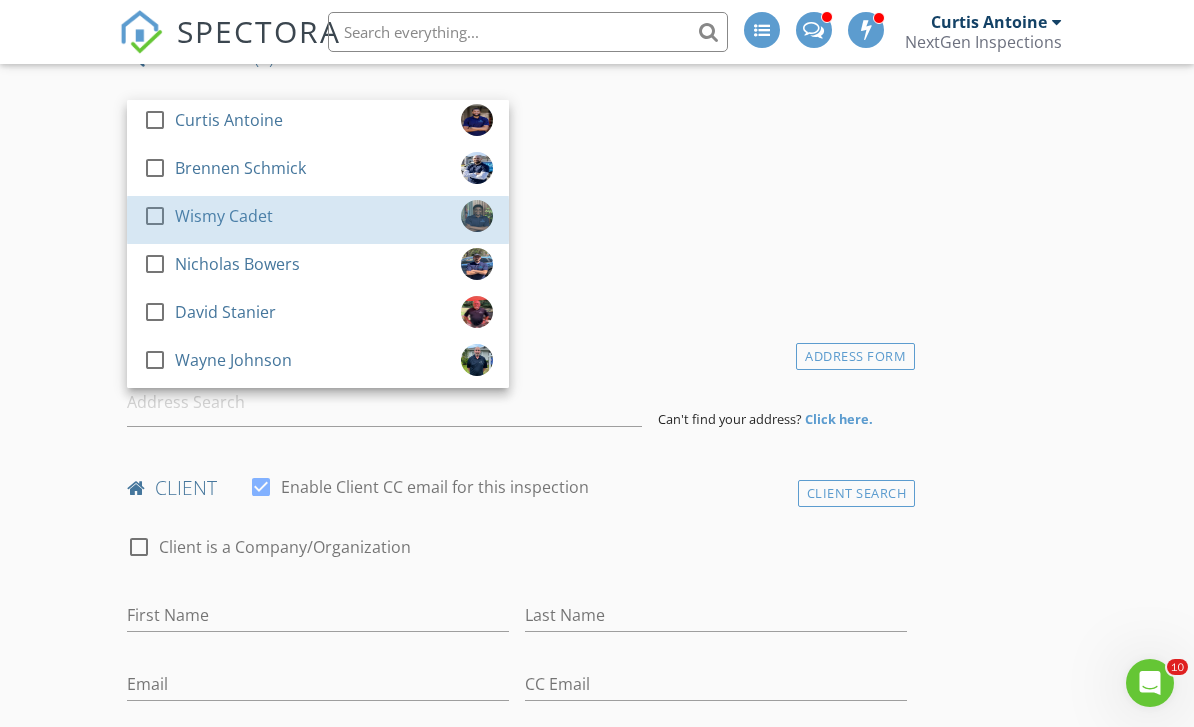 click at bounding box center [155, 216] 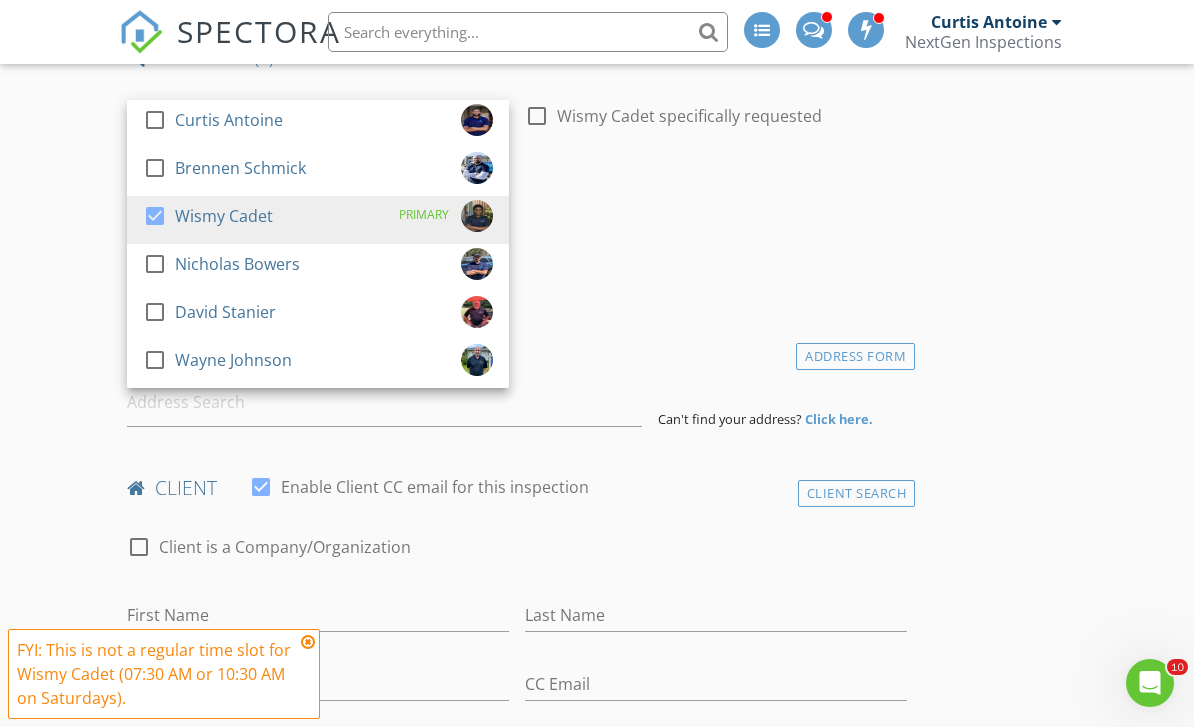 click on "New Inspection
INSPECTOR(S)
check_box_outline_blank   Curtis Antoine     check_box_outline_blank   Brennen Schmick     check_box   Wismy Cadet   PRIMARY   check_box_outline_blank   Nicholas Bowers     check_box_outline_blank   David Stanier     check_box_outline_blank   Wayne Johnson     Wismy Cadet arrow_drop_down   check_box_outline_blank Wismy Cadet specifically requested
Date/Time
08/02/2025 12:00 AM
Location
Address Form       Can't find your address?   Click here.
client
check_box Enable Client CC email for this inspection   Client Search     check_box_outline_blank Client is a Company/Organization     First Name   Last Name   Email   CC Email   Phone         Tags         Notes   Private Notes
ADD ADDITIONAL client
SERVICES
check_box_outline_blank" at bounding box center (597, 1622) 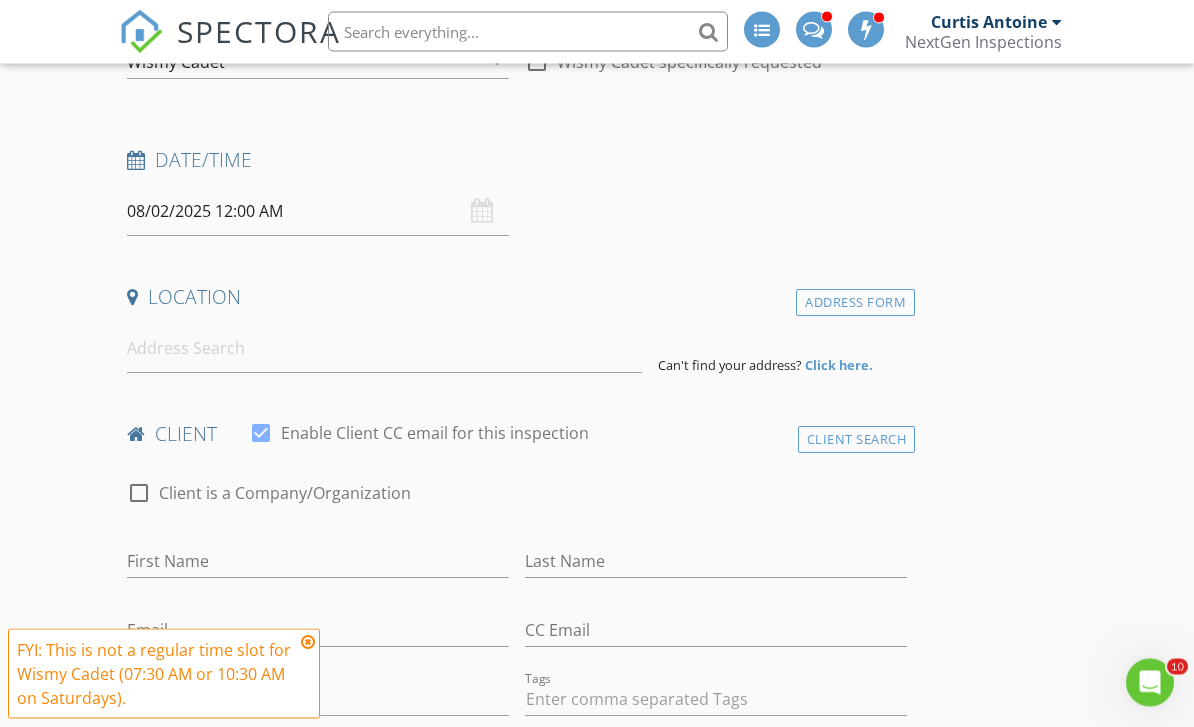 click on "08/02/2025 12:00 AM" at bounding box center [318, 212] 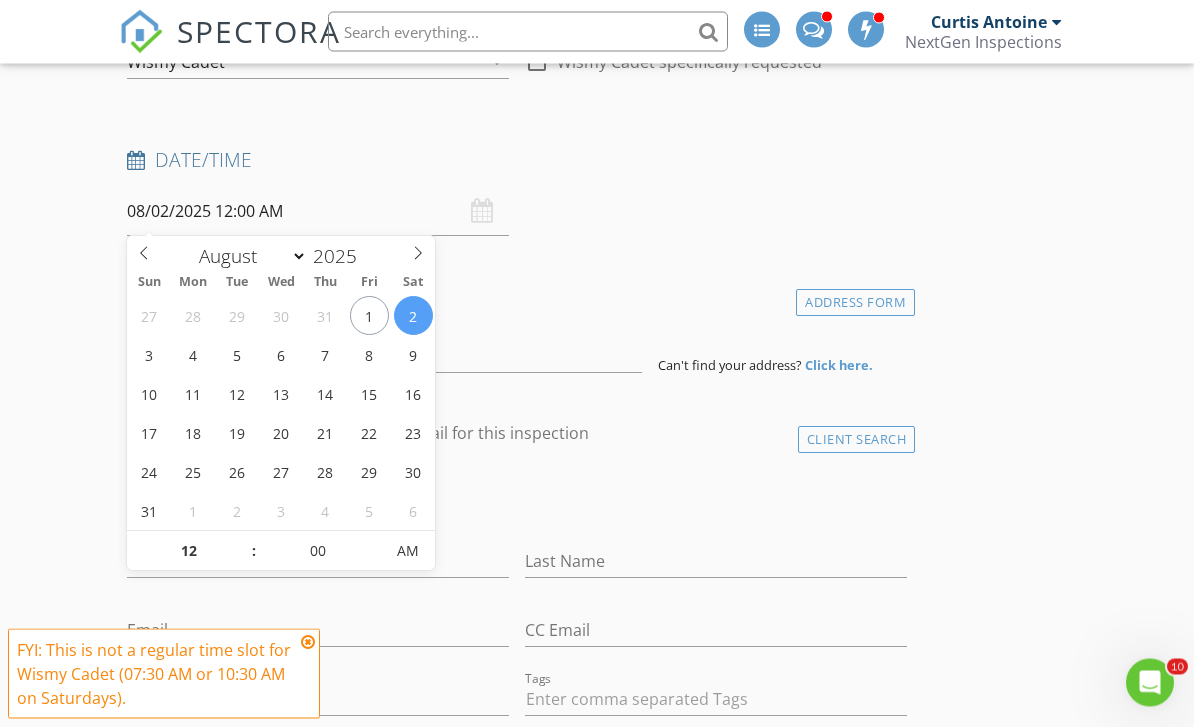 scroll, scrollTop: 263, scrollLeft: 0, axis: vertical 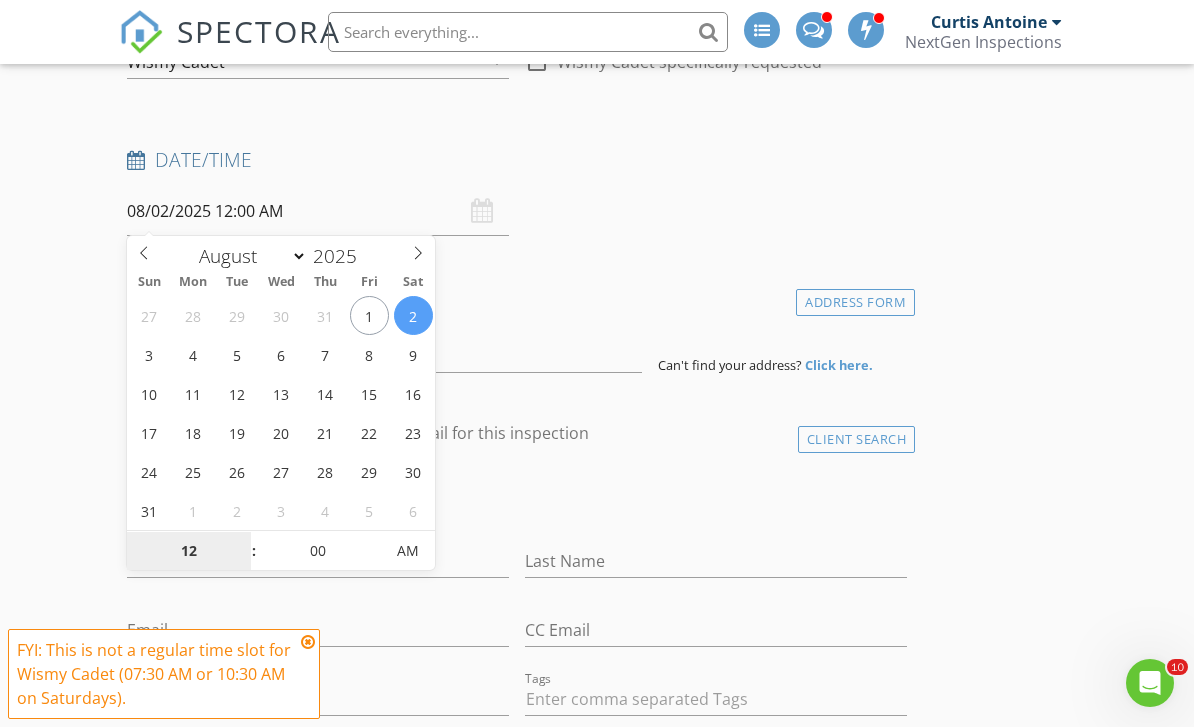 type on "08/07/2025 12:00 AM" 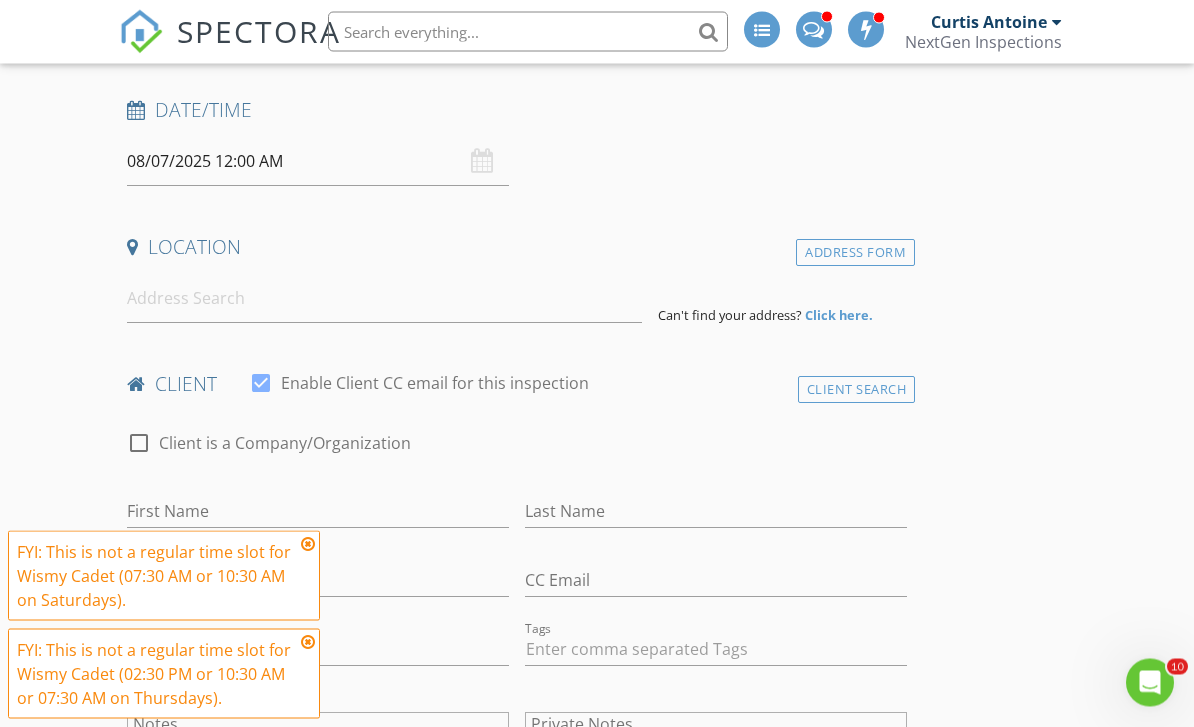 click on "SPECTORA
Curtis Antoine
NextGen Inspections
Role:
Inspector
Change Role
Dashboard
New Inspection
Inspections
Calendar
Template Editor
Contacts
Automations
Team
Metrics
Payments
Data Exports
Billing
Conversations
Tasks
Reporting
Advanced
Equipment
Settings
What's New
Sign Out
Change Active Role
Your account has more than one possible role. Please choose how you'd like to view the site:
Company/Agency
City
Role
Dashboard
Templates
Contacts
Metrics
Automations
Settings
Pay Reports
Support Center
Yes  No  Unsure BA  LA  Seller  Owner  Lockbox  Other" at bounding box center (597, 1451) 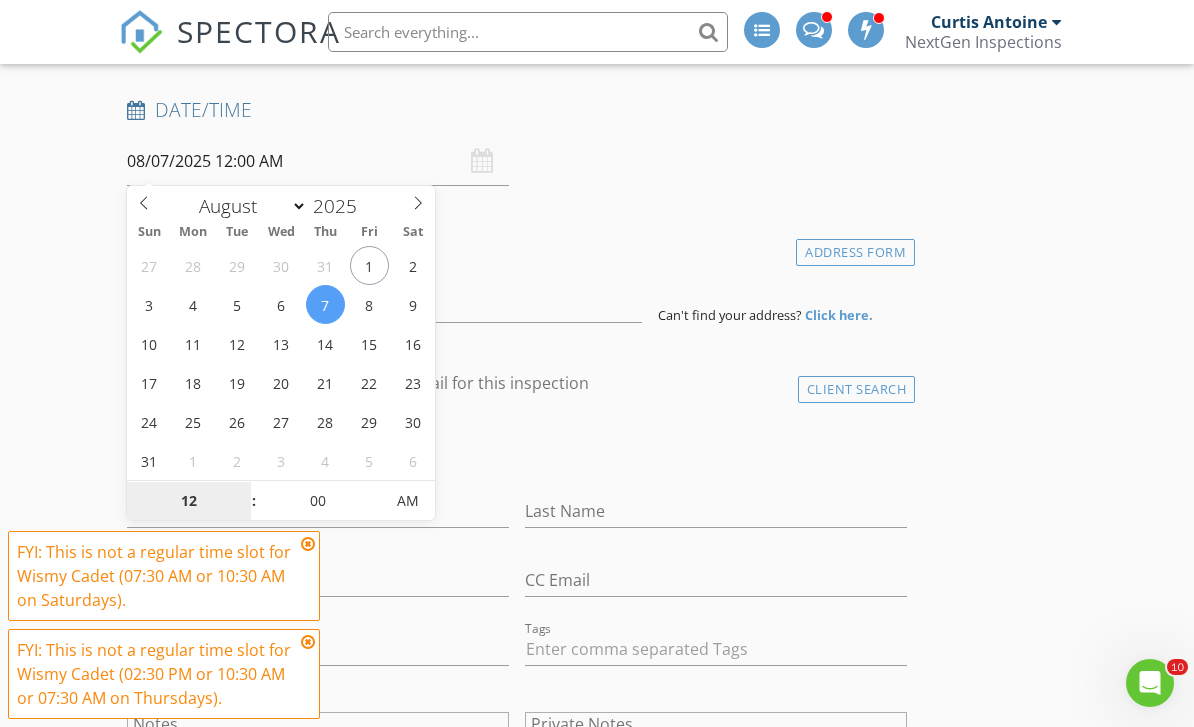 click on "12" at bounding box center [188, 502] 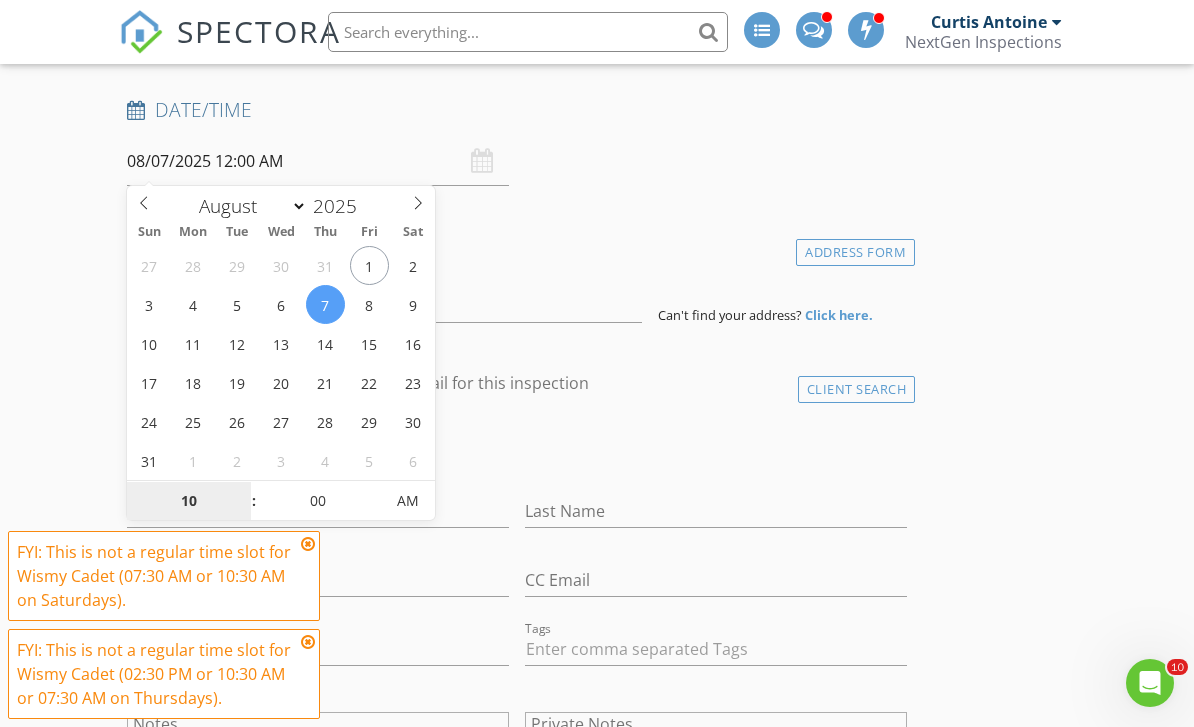 type on "10" 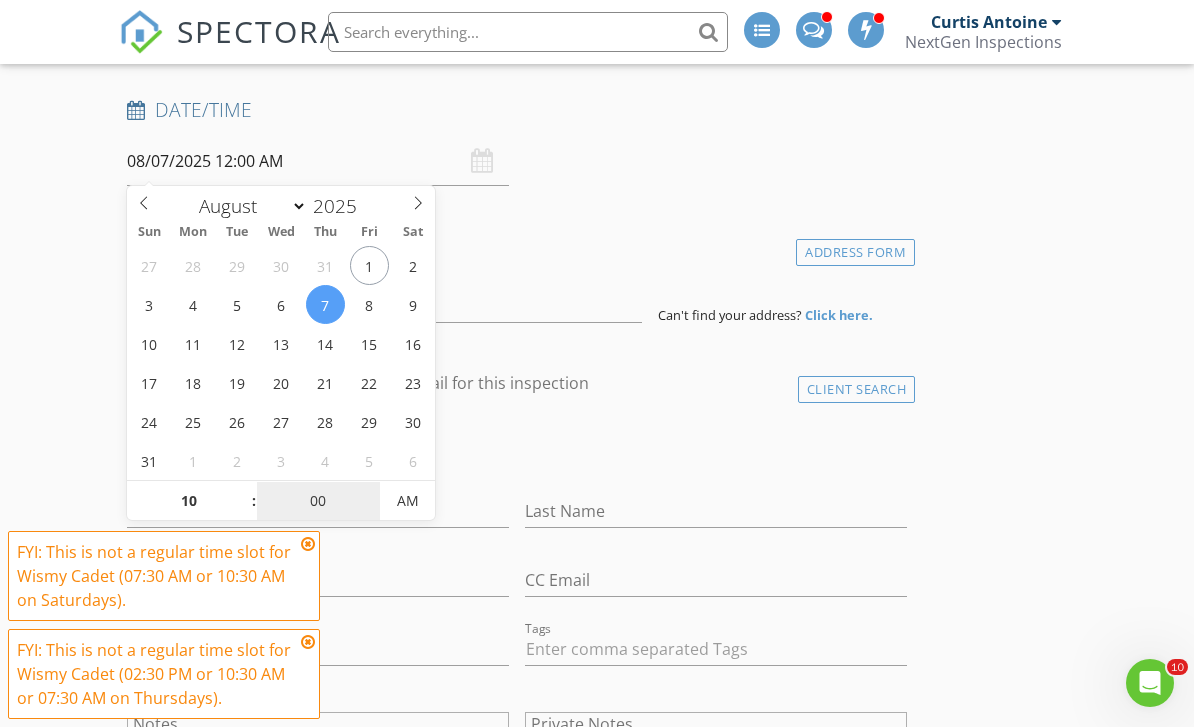 click on "00" at bounding box center (318, 502) 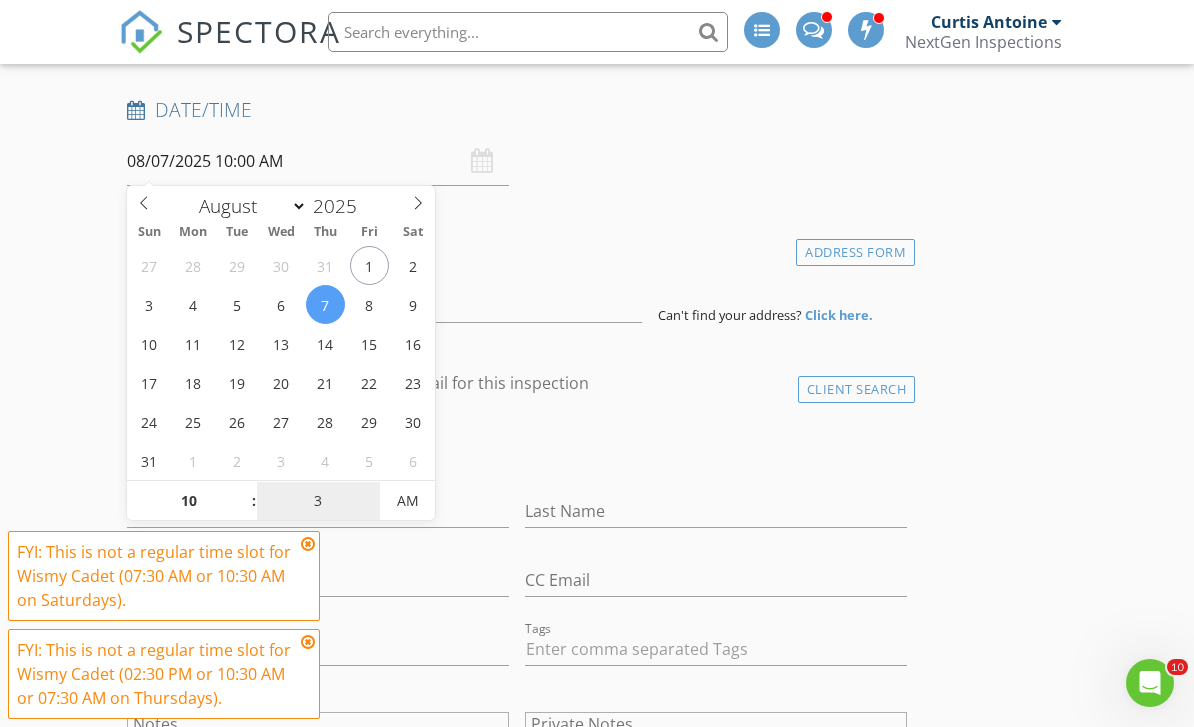 type on "30" 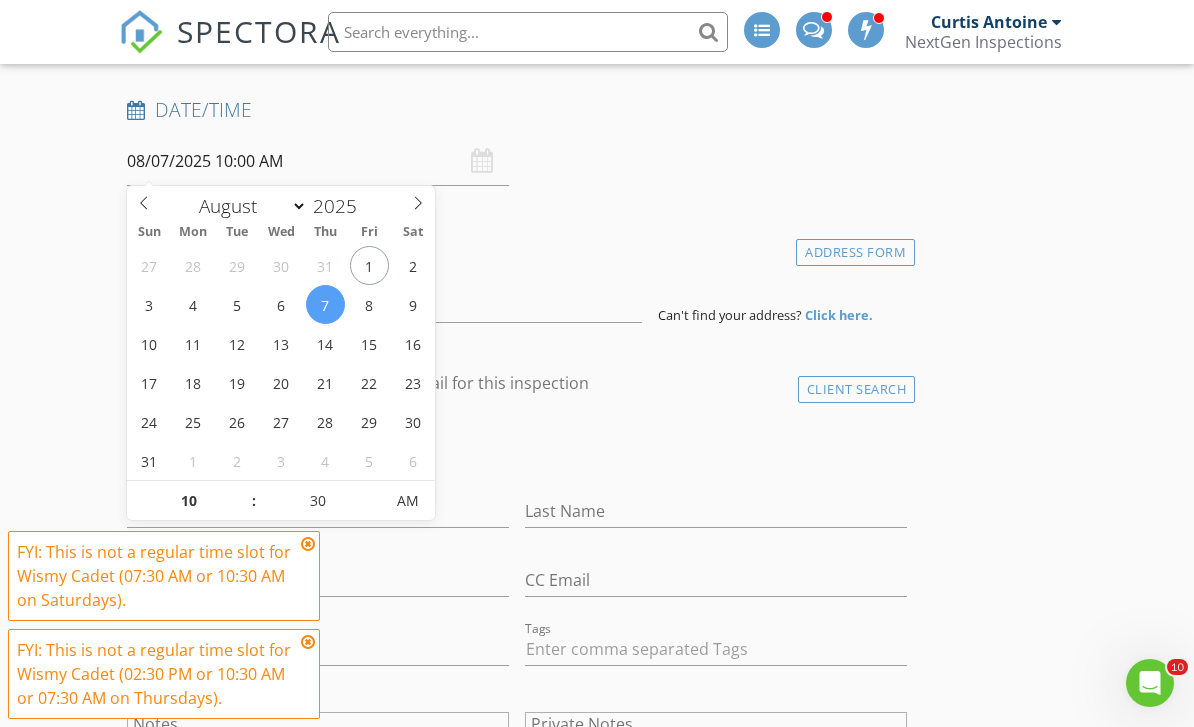 type on "08/07/2025 10:30 AM" 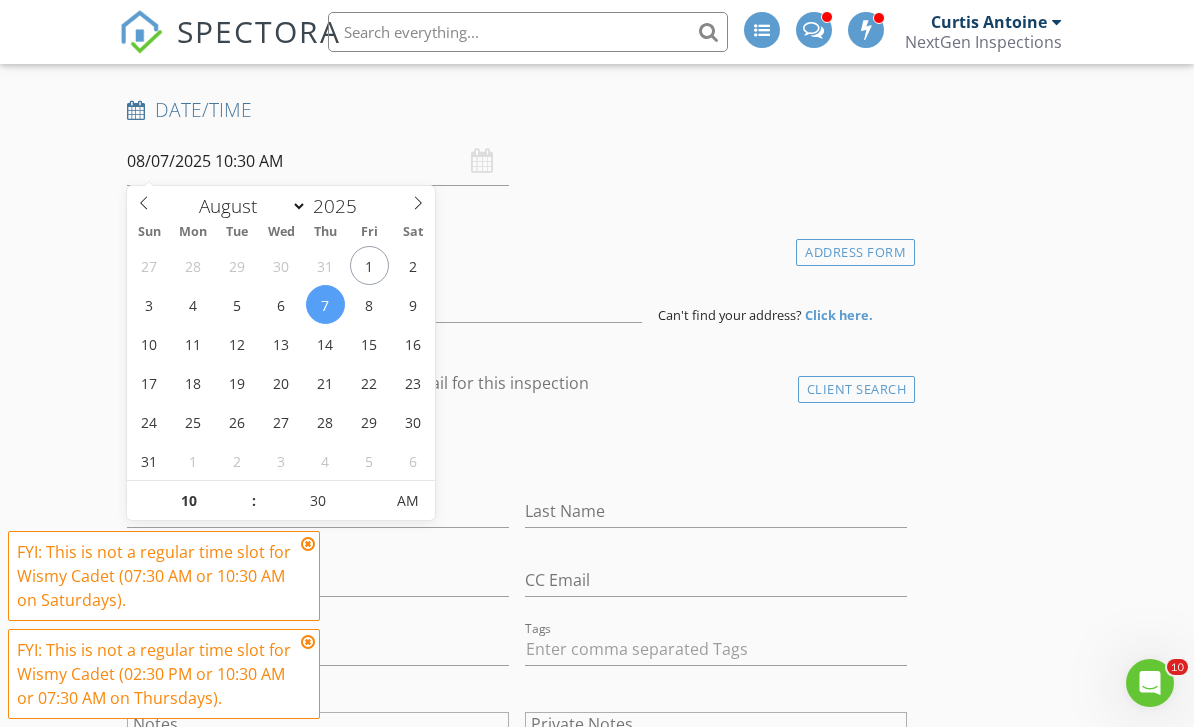 click on "New Inspection
INSPECTOR(S)
check_box_outline_blank   Curtis Antoine     check_box_outline_blank   Brennen Schmick     check_box   Wismy Cadet   PRIMARY   check_box_outline_blank   Nicholas Bowers     check_box_outline_blank   David Stanier     check_box_outline_blank   Wayne Johnson     Wismy Cadet arrow_drop_down   check_box_outline_blank Wismy Cadet specifically requested
Date/Time
08/07/2025 10:30 AM
Location
Address Form       Can't find your address?   Click here.
client
check_box Enable Client CC email for this inspection   Client Search     check_box_outline_blank Client is a Company/Organization     First Name   Last Name   Email   CC Email   Phone         Tags         Notes   Private Notes
ADD ADDITIONAL client
SERVICES
check_box_outline_blank" at bounding box center (597, 1518) 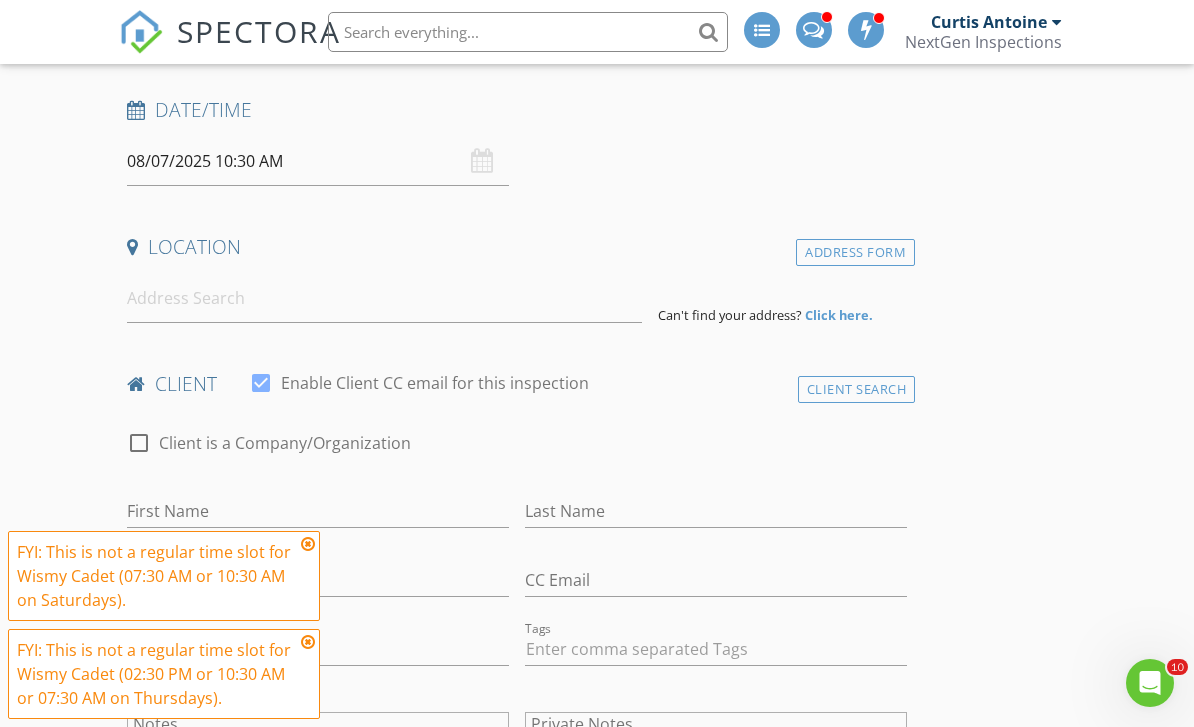 click on "SPECTORA
Curtis Antoine
NextGen Inspections
Role:
Inspector
Change Role
Dashboard
New Inspection
Inspections
Calendar
Template Editor
Contacts
Automations
Team
Metrics
Payments
Data Exports
Billing
Conversations
Tasks
Reporting
Advanced
Equipment
Settings
What's New
Sign Out
Change Active Role
Your account has more than one possible role. Please choose how you'd like to view the site:
Company/Agency
City
Role
Dashboard
Templates
Contacts
Metrics
Automations
Settings
Pay Reports
Support Center
Yes  No  Unsure BA  LA  Seller  Owner  Lockbox  Other" at bounding box center [597, 1450] 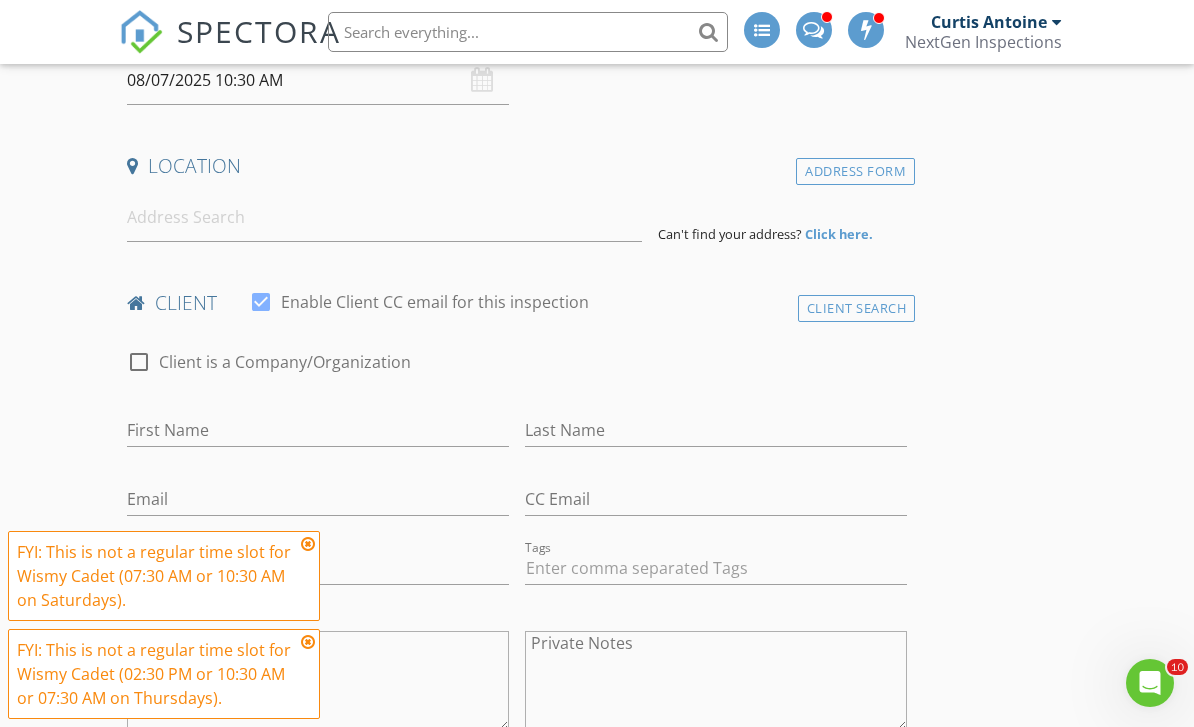 scroll, scrollTop: 411, scrollLeft: 0, axis: vertical 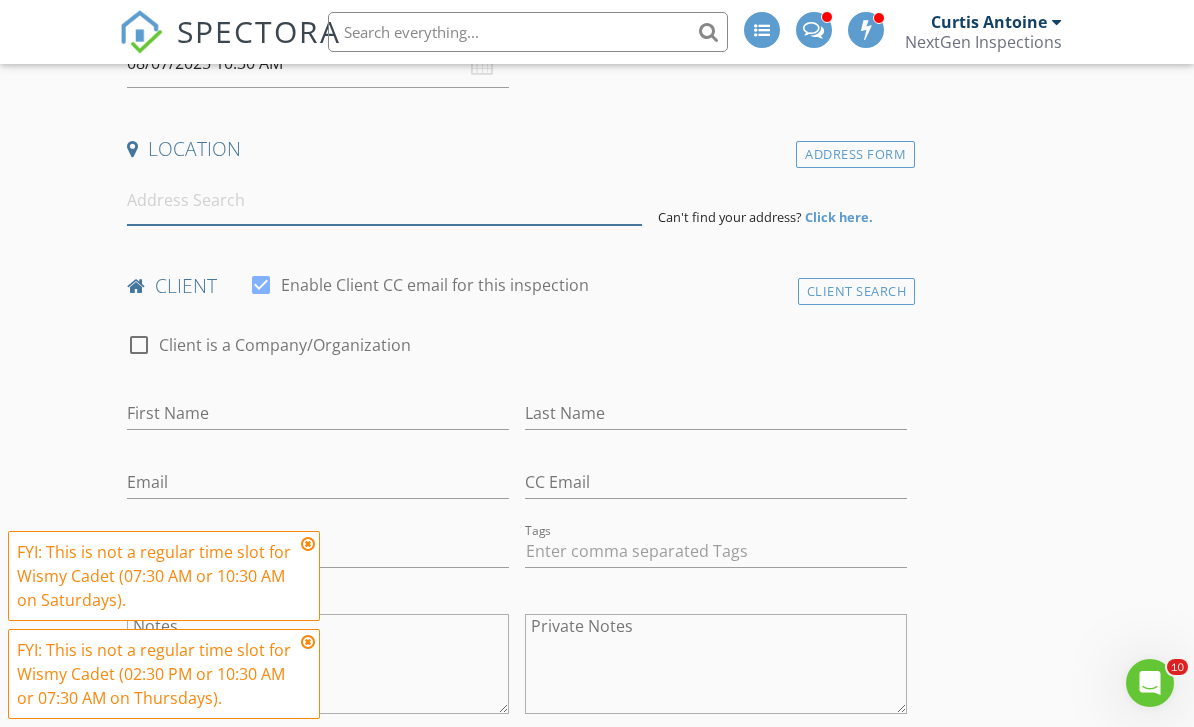 click at bounding box center (384, 200) 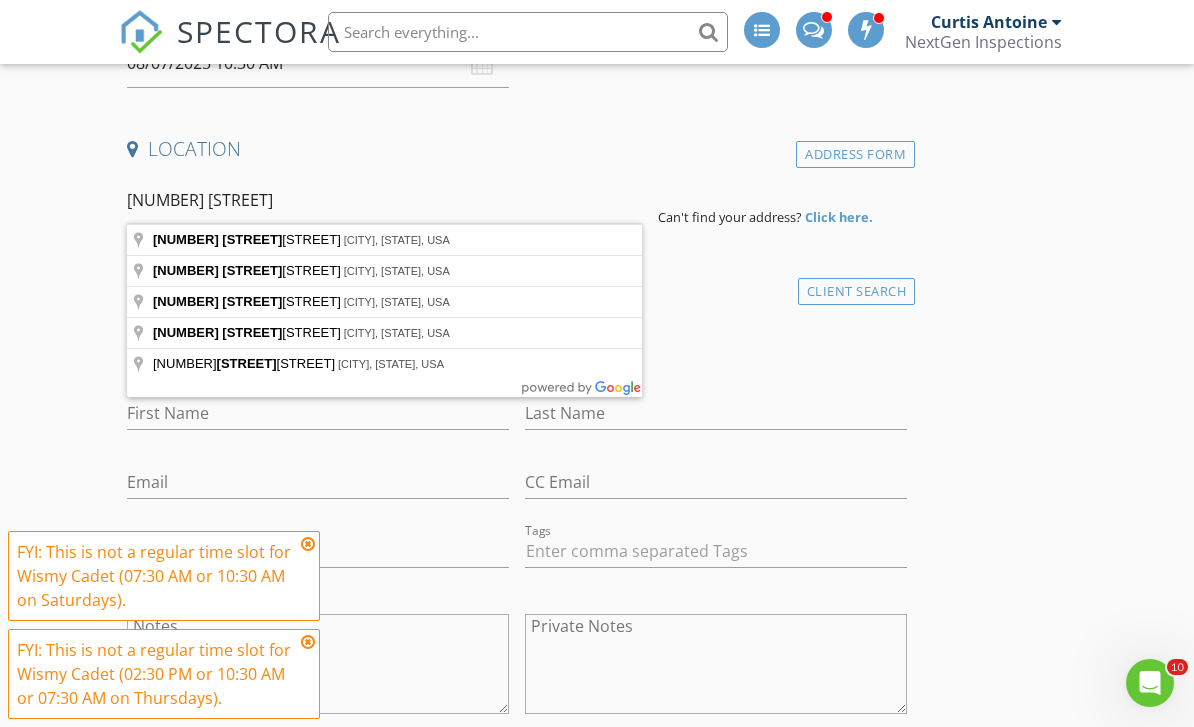 type on "1155 Withlacoochee Street, Safety Harbor, FL, USA" 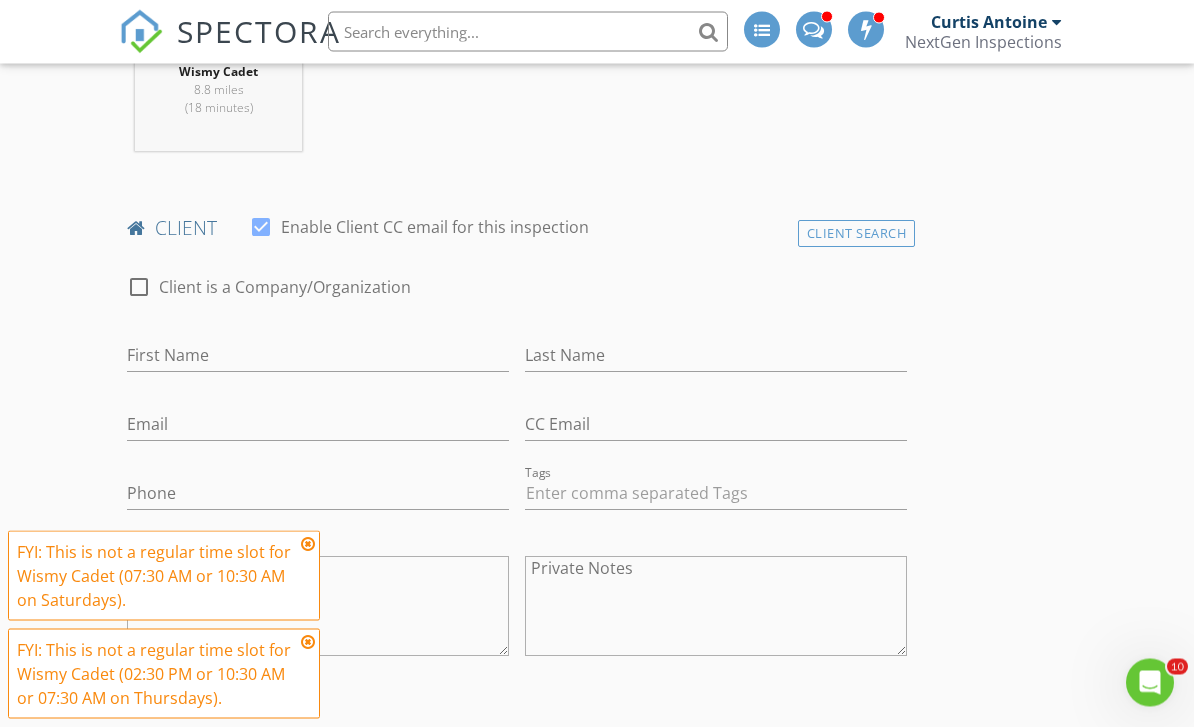 scroll, scrollTop: 940, scrollLeft: 0, axis: vertical 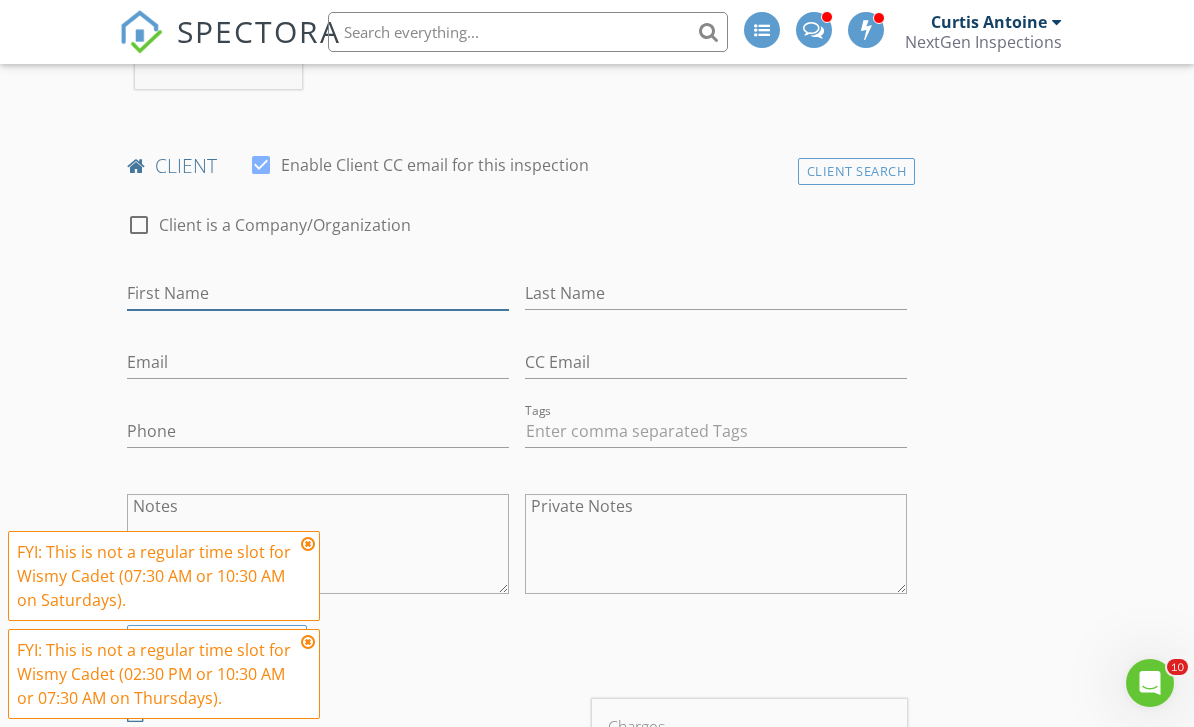 click on "First Name" at bounding box center (318, 293) 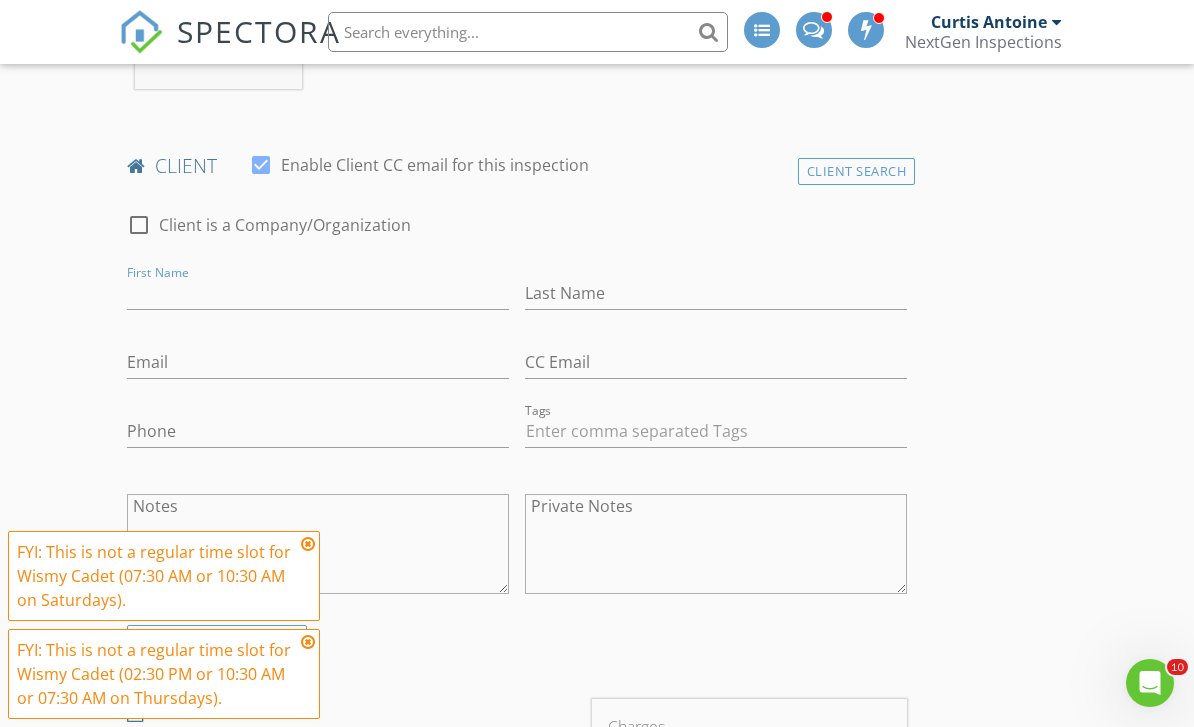 click on "Client Search" at bounding box center (857, 171) 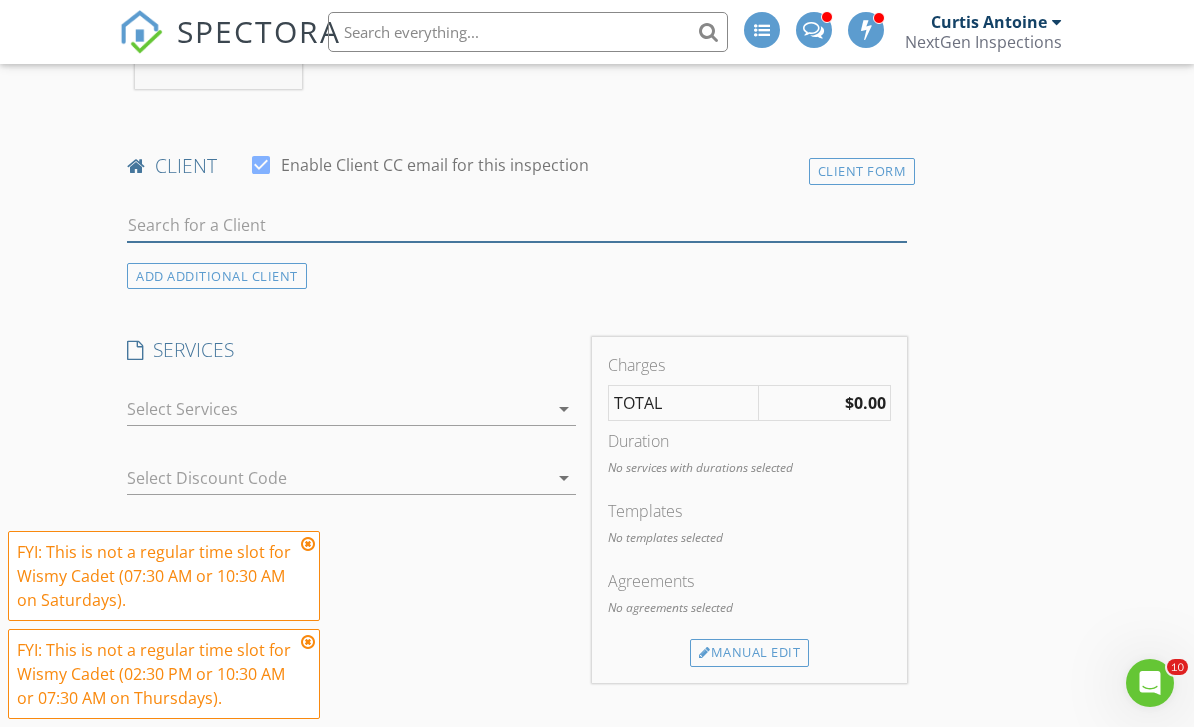 click at bounding box center (517, 225) 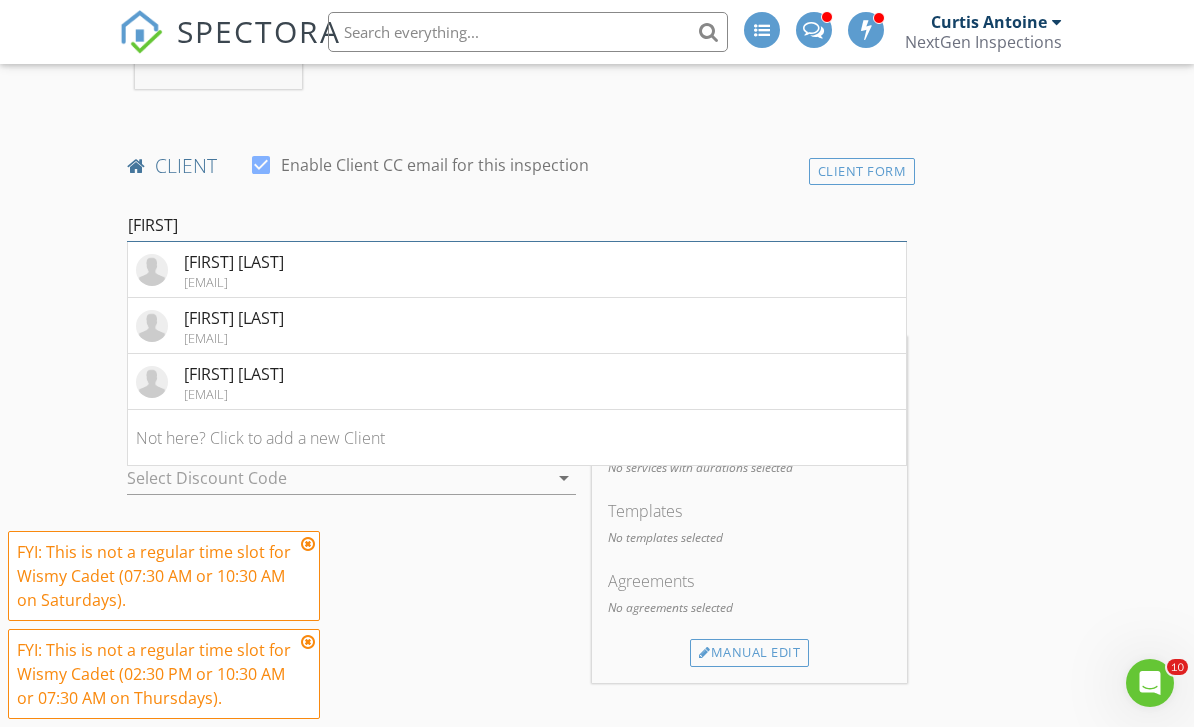 type on "Valerie" 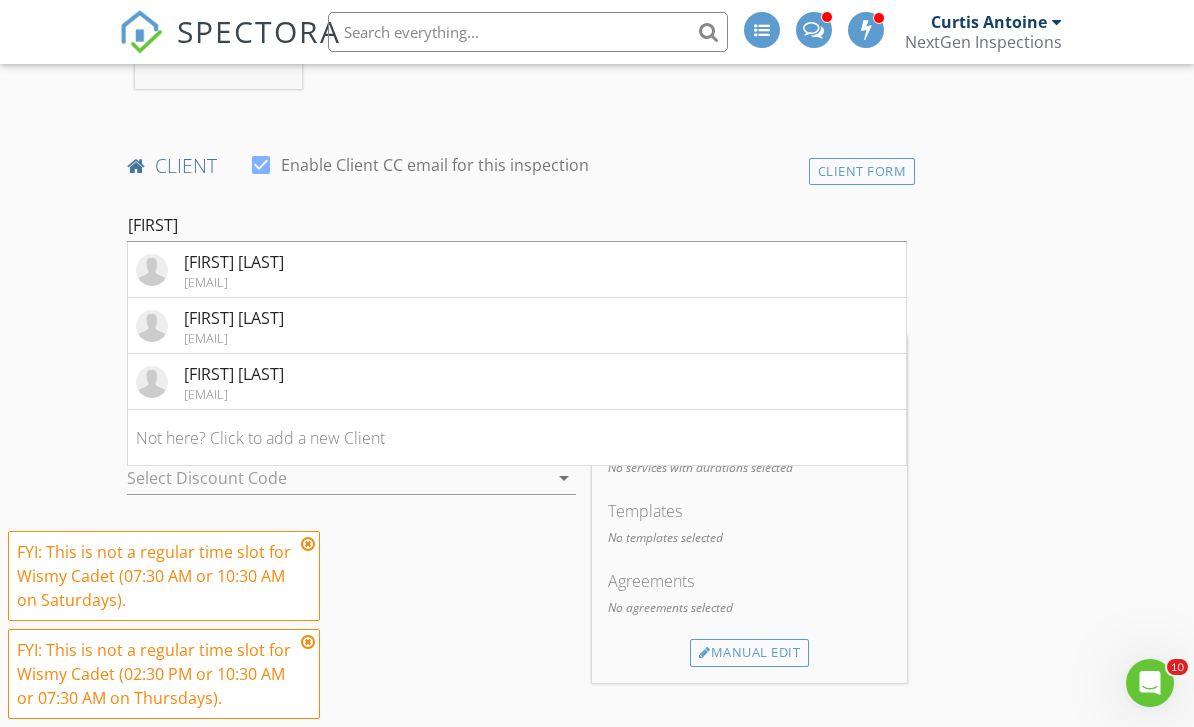 click on "Client Form" at bounding box center (862, 171) 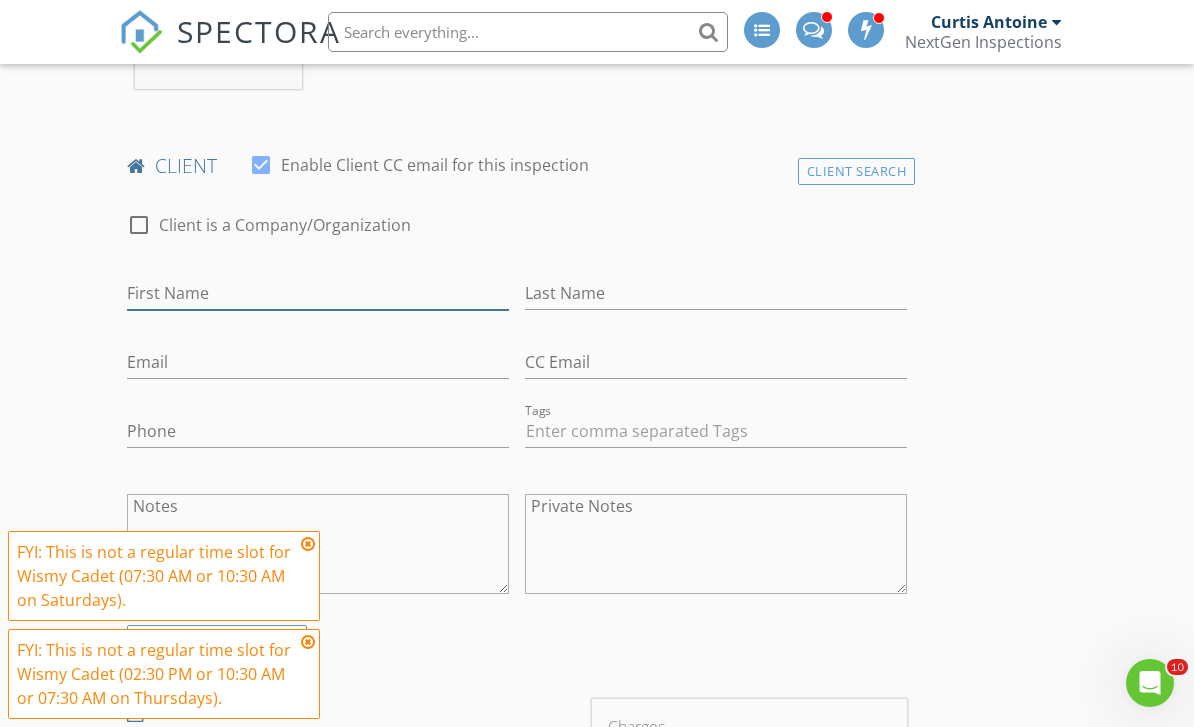 click on "First Name" at bounding box center (318, 293) 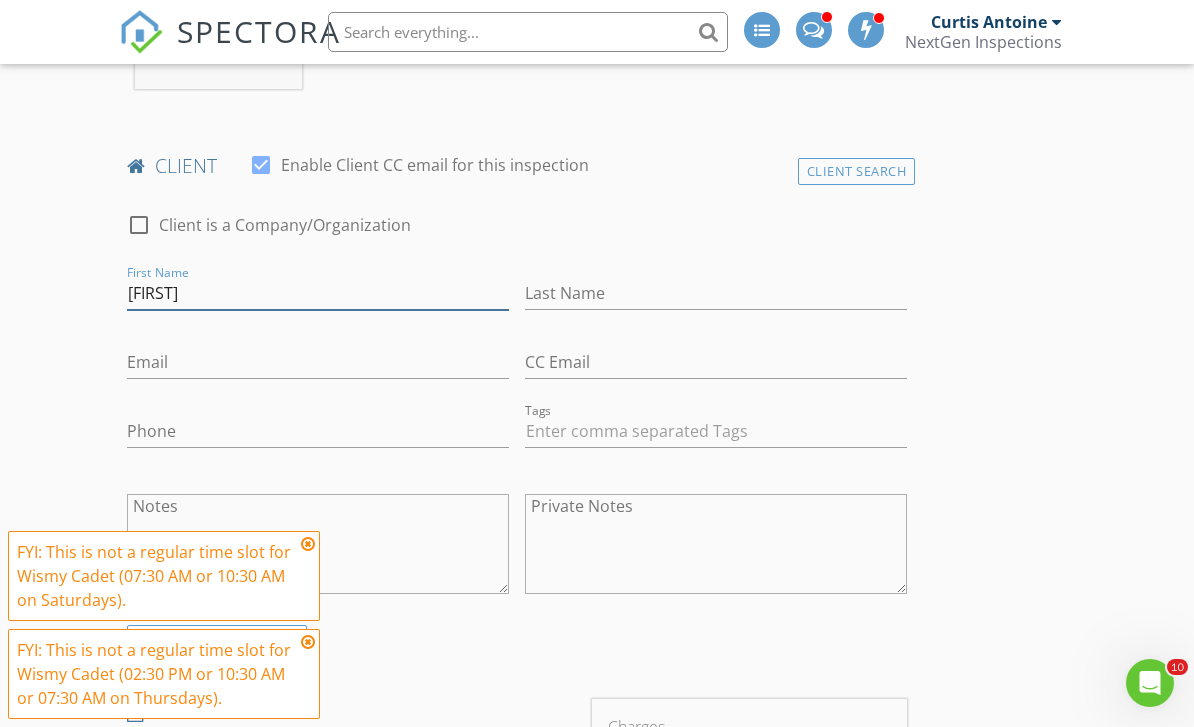 type on "Valerie" 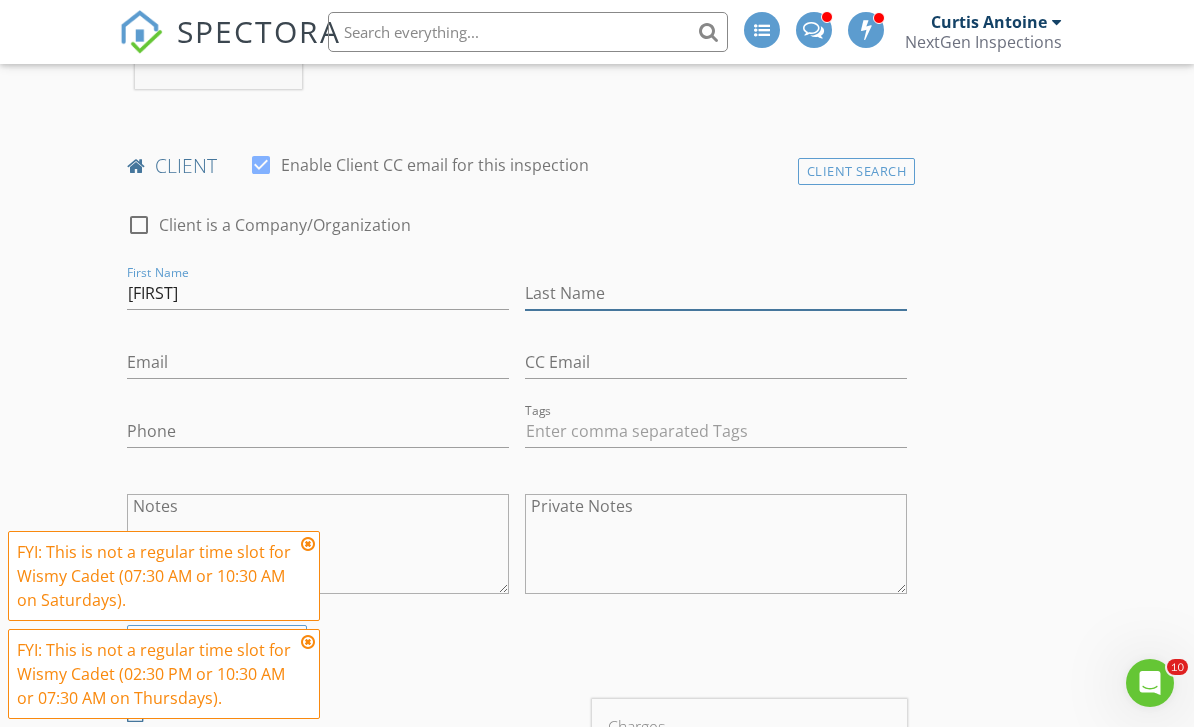 click on "Last Name" at bounding box center [716, 293] 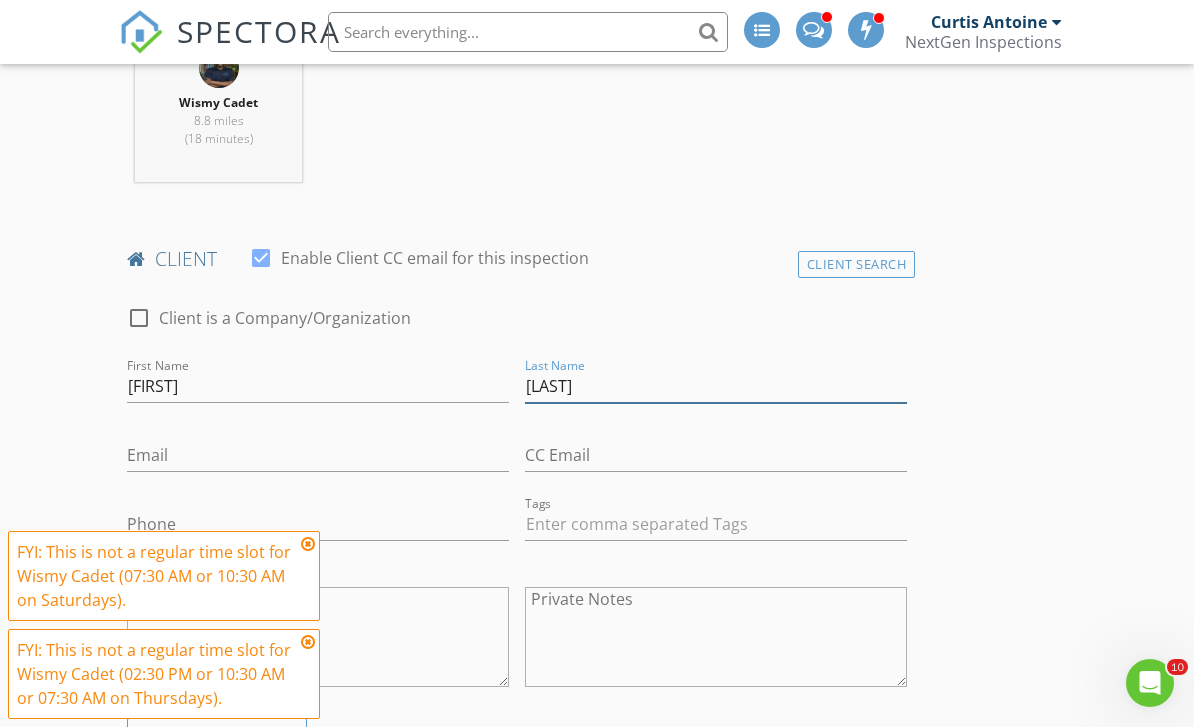 scroll, scrollTop: 842, scrollLeft: 0, axis: vertical 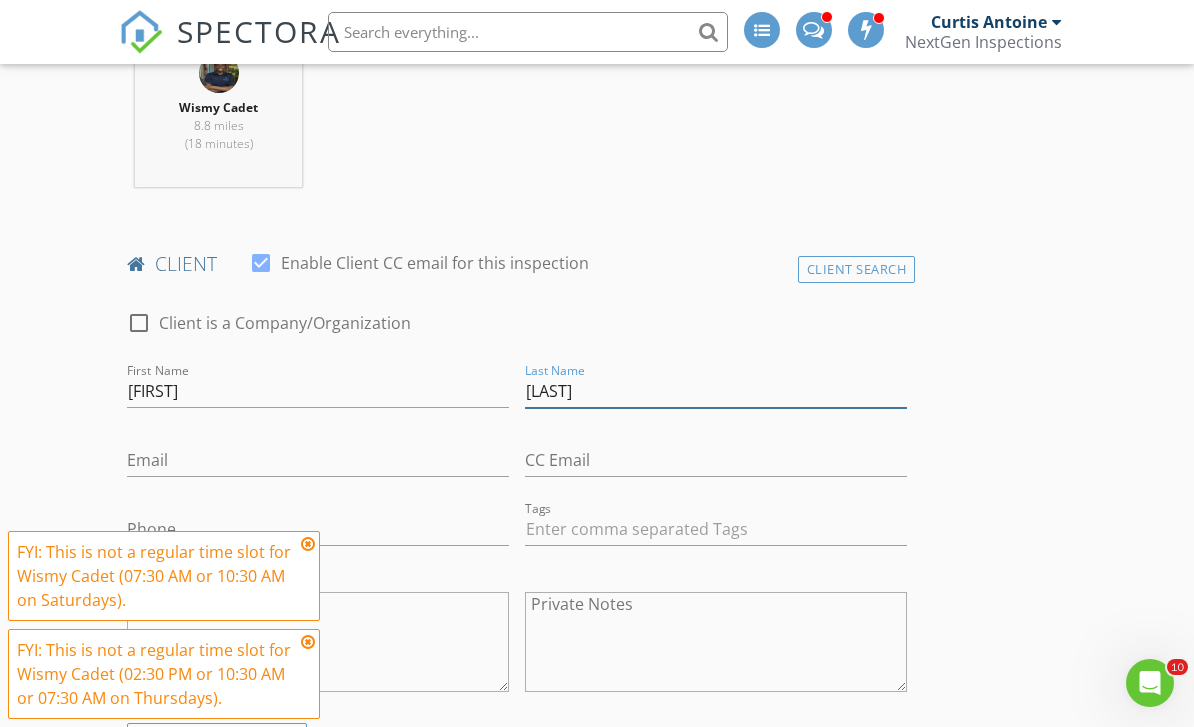 type on "Ryder" 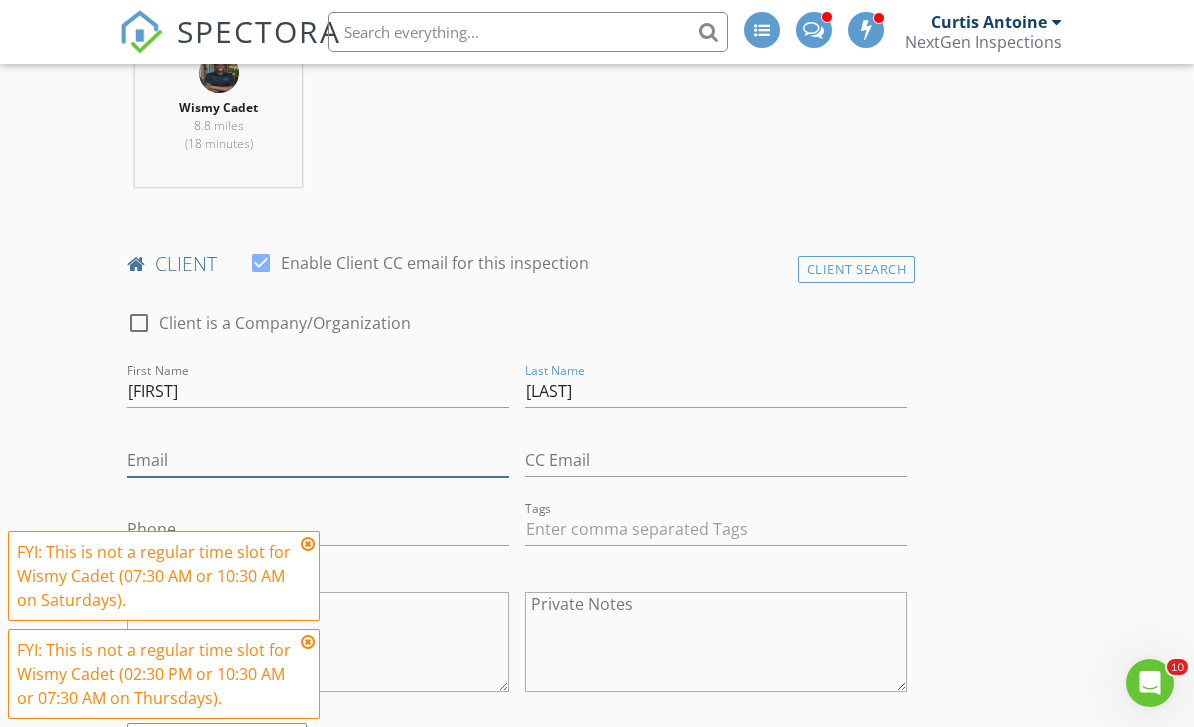 click on "Email" at bounding box center (318, 460) 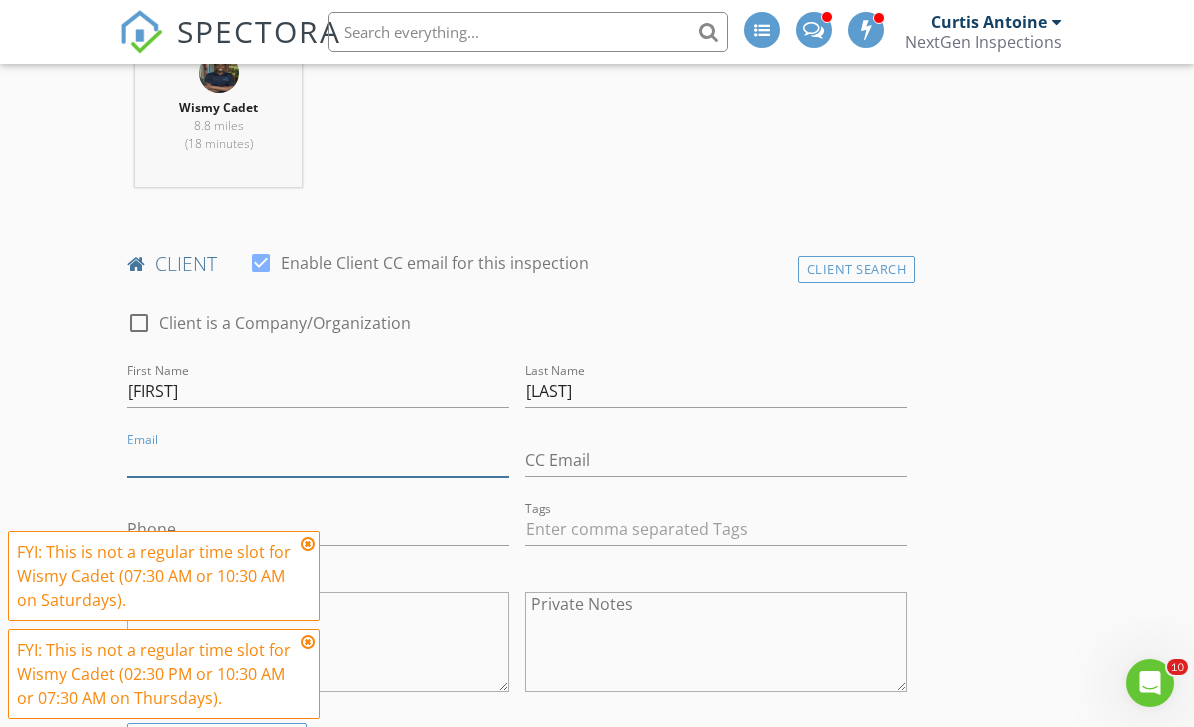 click on "Email" at bounding box center (318, 460) 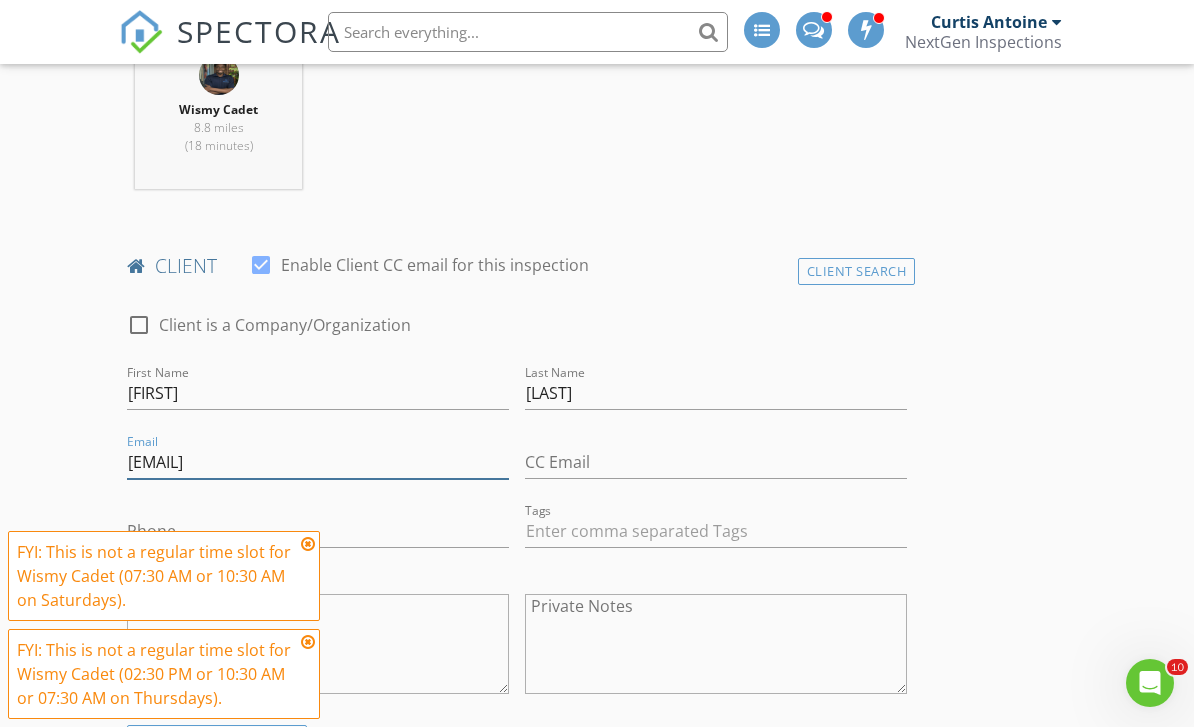 scroll, scrollTop: 835, scrollLeft: 0, axis: vertical 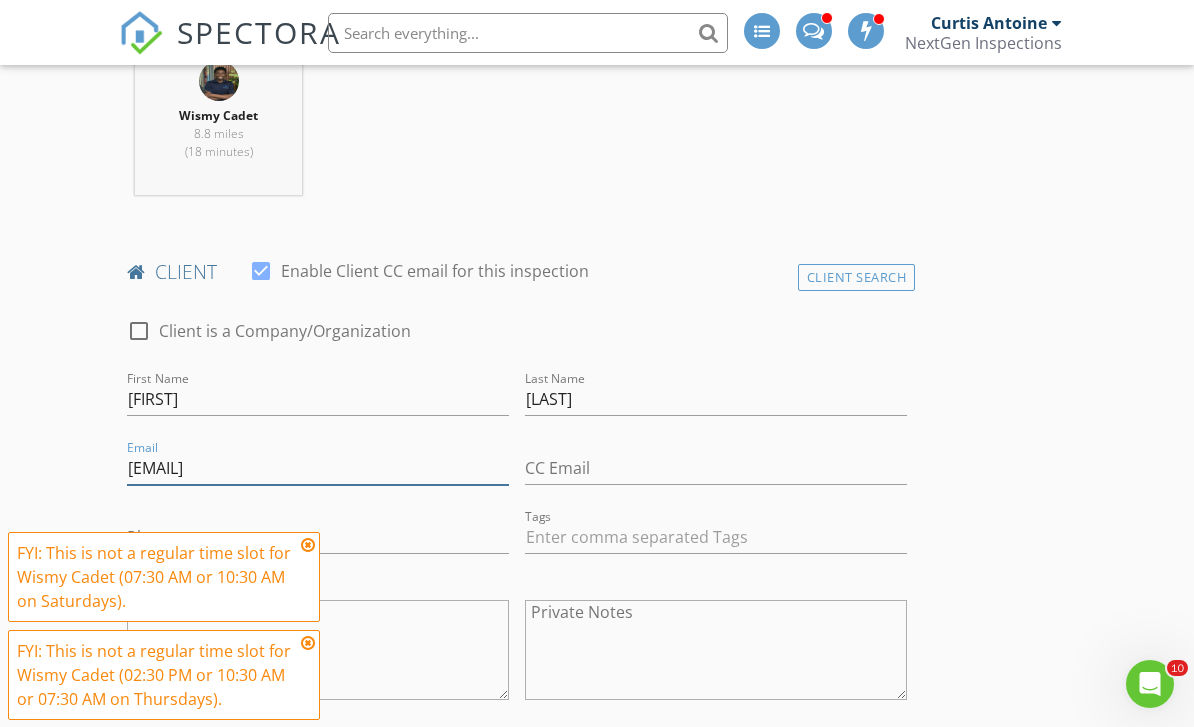 click on "mailto:valarieryder@yahoo.com" at bounding box center [318, 467] 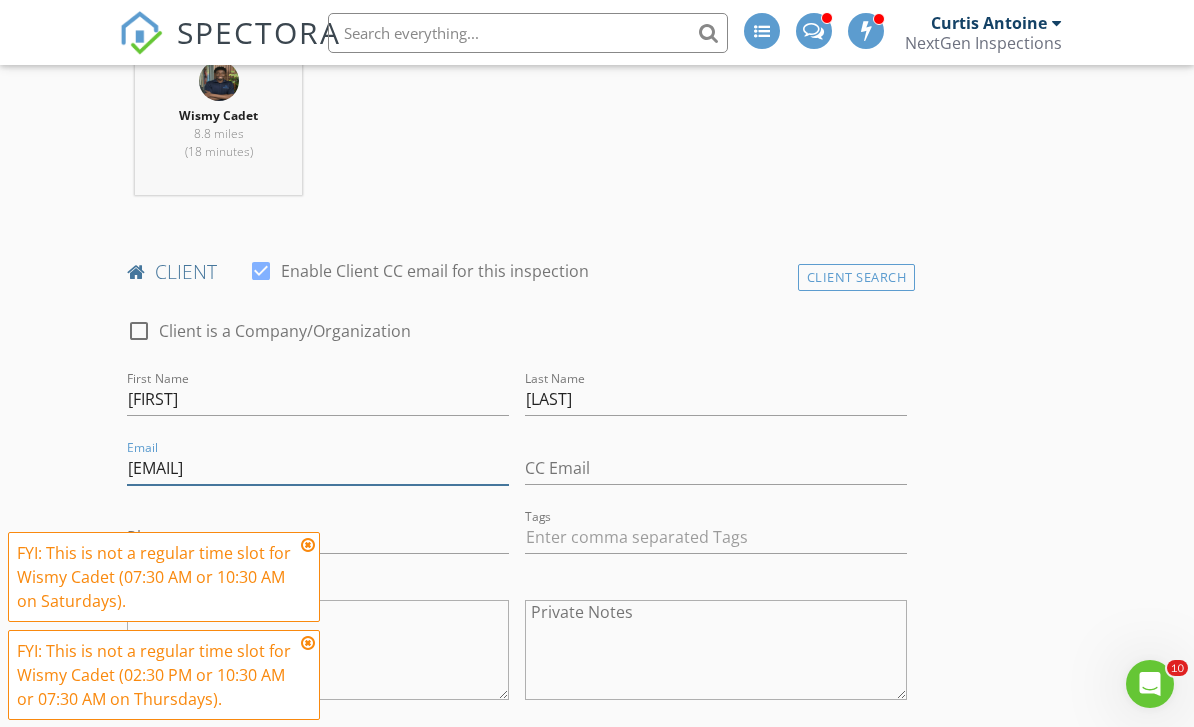 scroll, scrollTop: 834, scrollLeft: 0, axis: vertical 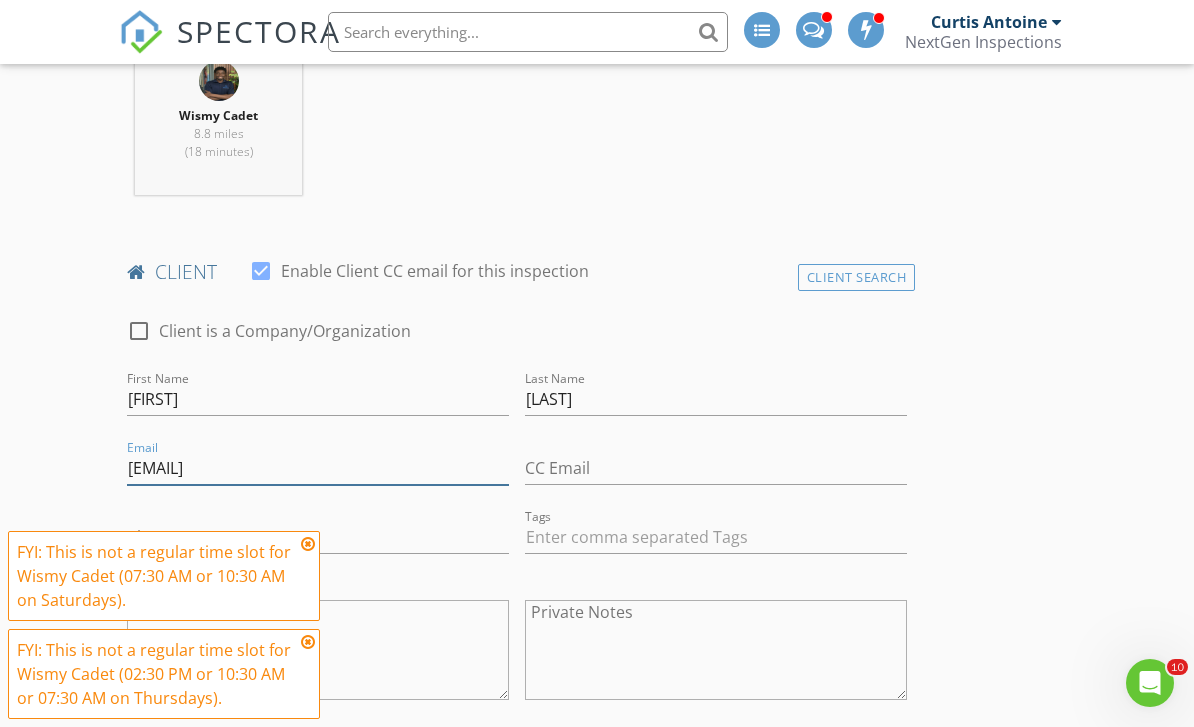 type on "valarieryder@yahoo.com" 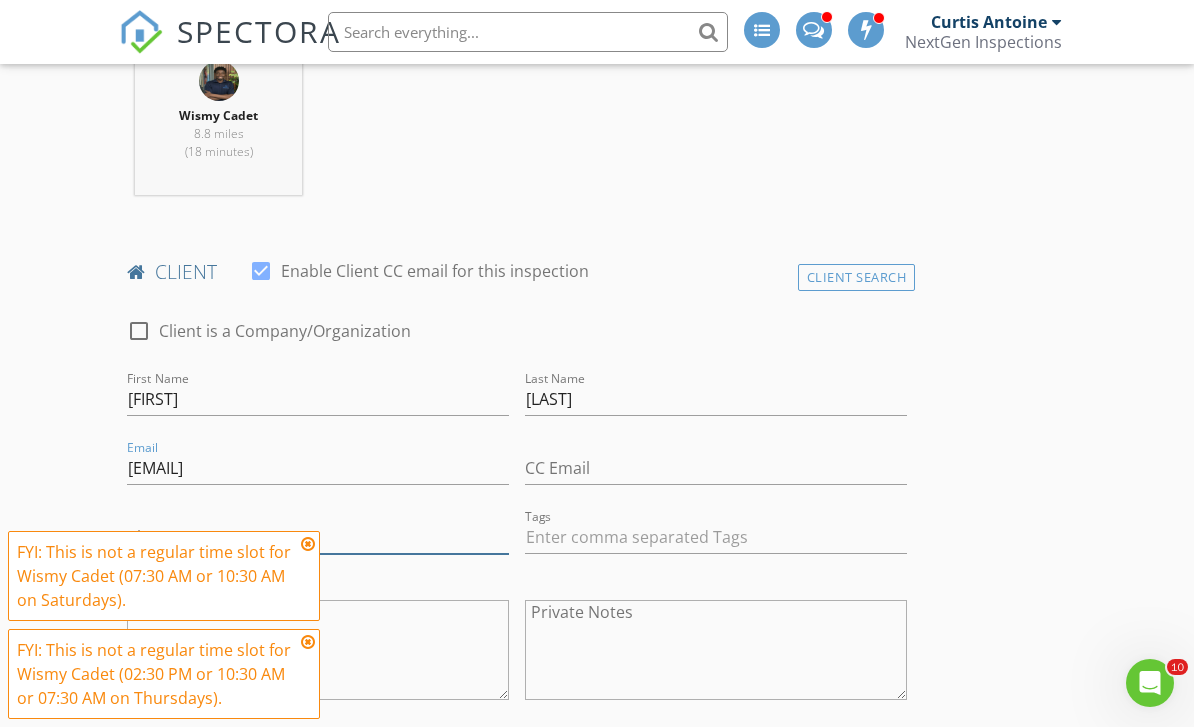 click on "Phone" at bounding box center [318, 537] 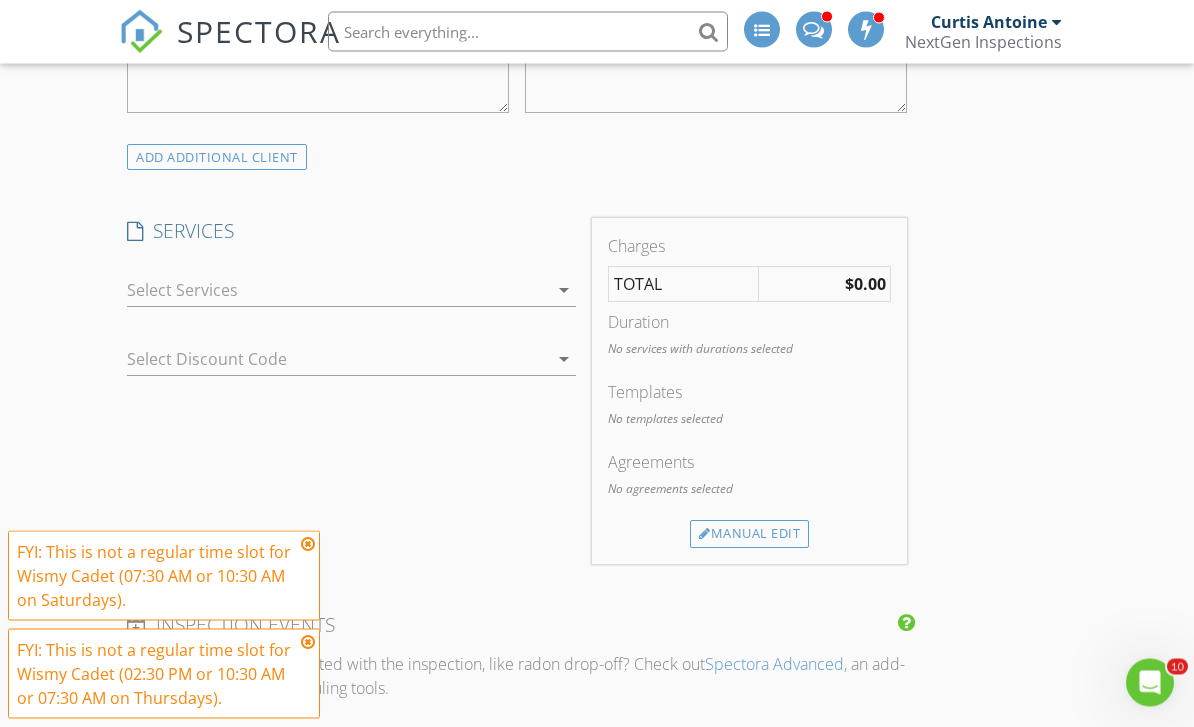 type on "727-365-0262" 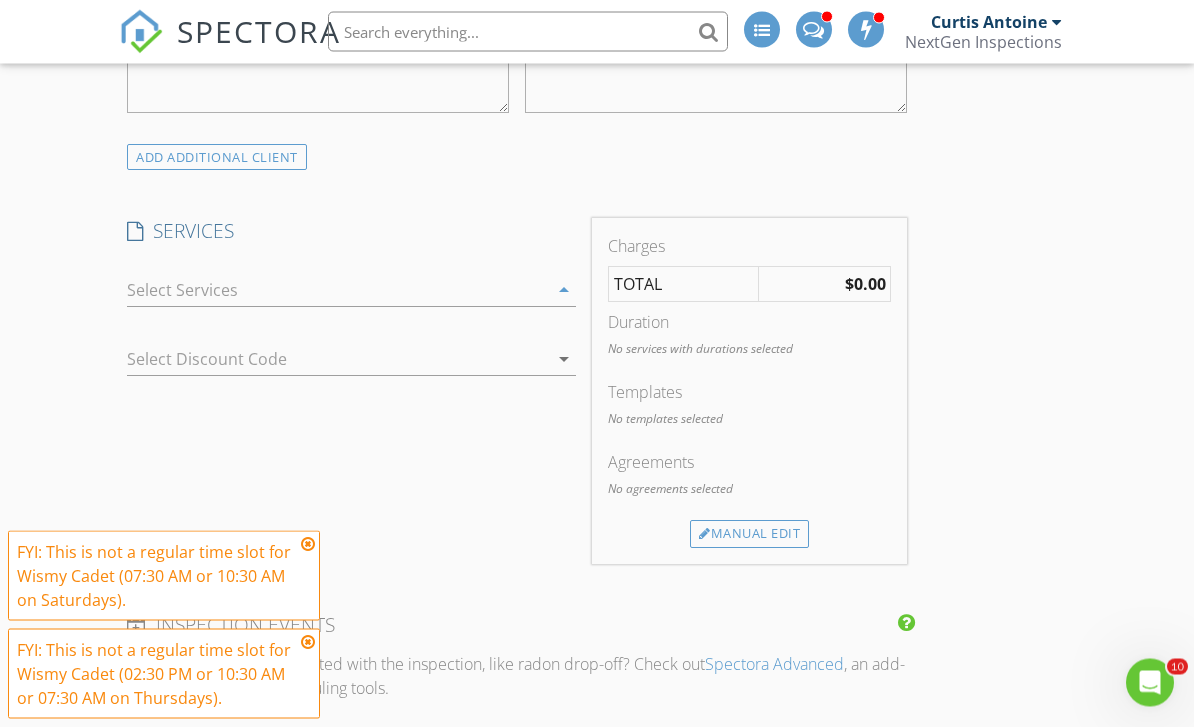 scroll, scrollTop: 1421, scrollLeft: 0, axis: vertical 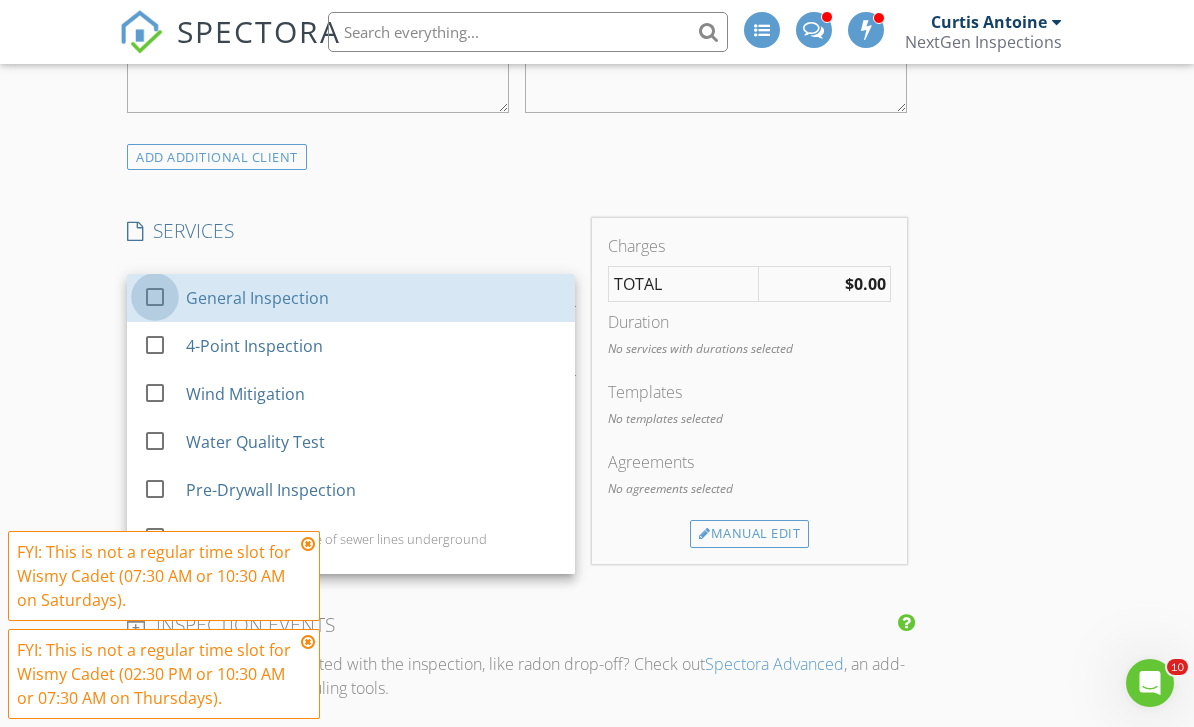 click at bounding box center [155, 297] 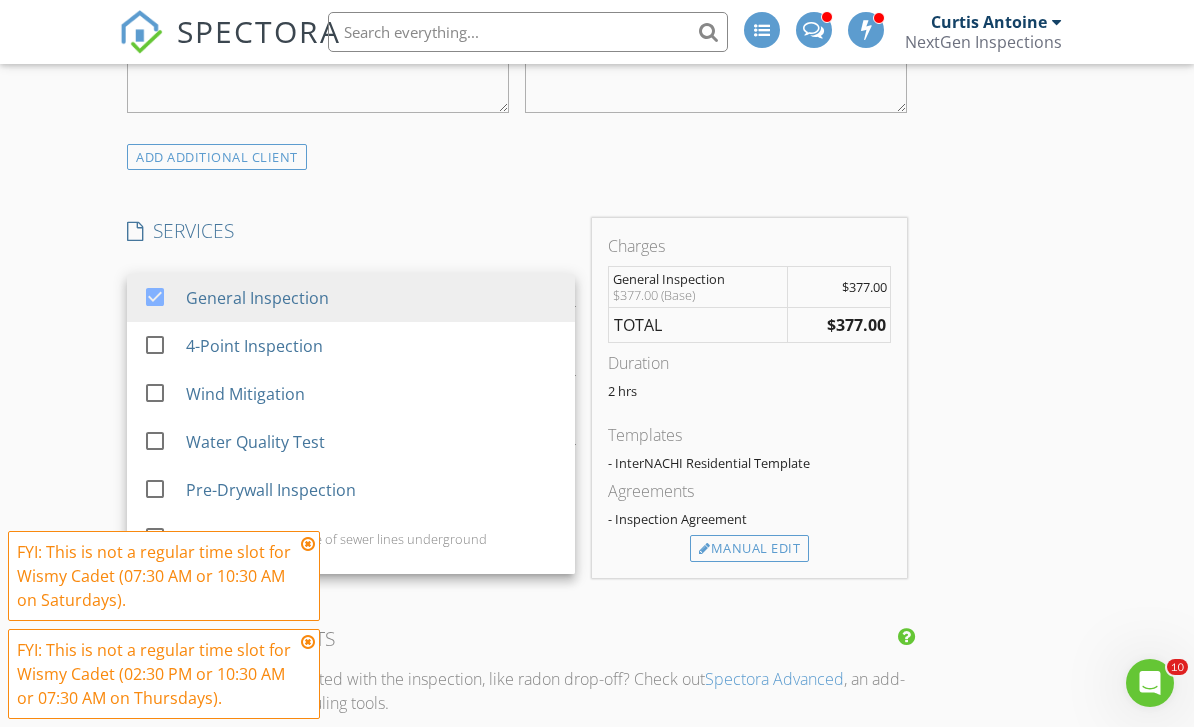 click on "New Inspection
INSPECTOR(S)
check_box_outline_blank   Curtis Antoine     check_box_outline_blank   Brennen Schmick     check_box   Wismy Cadet   PRIMARY   check_box_outline_blank   Nicholas Bowers     check_box_outline_blank   David Stanier     check_box_outline_blank   Wayne Johnson     Wismy Cadet arrow_drop_down   check_box_outline_blank Wismy Cadet specifically requested
Date/Time
08/07/2025 10:30 AM
Location
Address Search       Address 1155 Withlacoochee St   Unit   City Safety Harbor   State FL   Zip 34695   County Pinellas     Square Feet 900   Year Built 1985   Foundation arrow_drop_down     Wismy Cadet     8.8 miles     (18 minutes)
client
check_box Enable Client CC email for this inspection   Client Search     check_box_outline_blank Client is a Company/Organization     First Name Valerie   Last Name Ryder   Email valarieryder@yahoo.com" at bounding box center [597, 622] 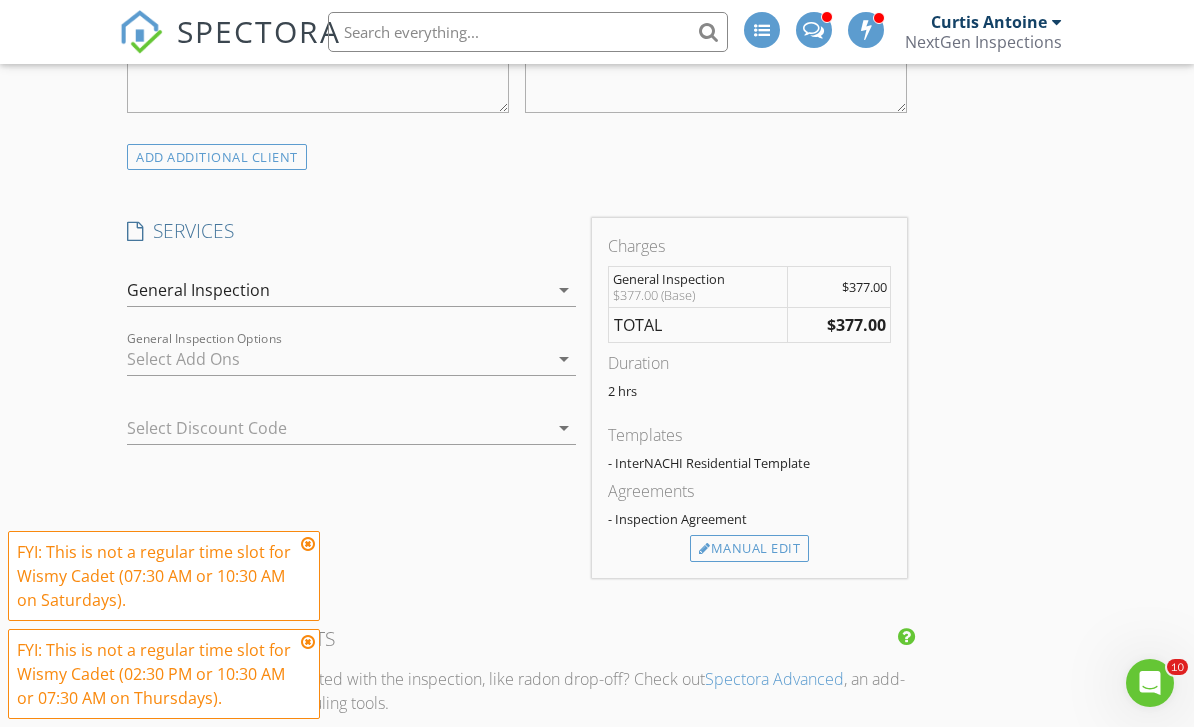 click at bounding box center [337, 359] 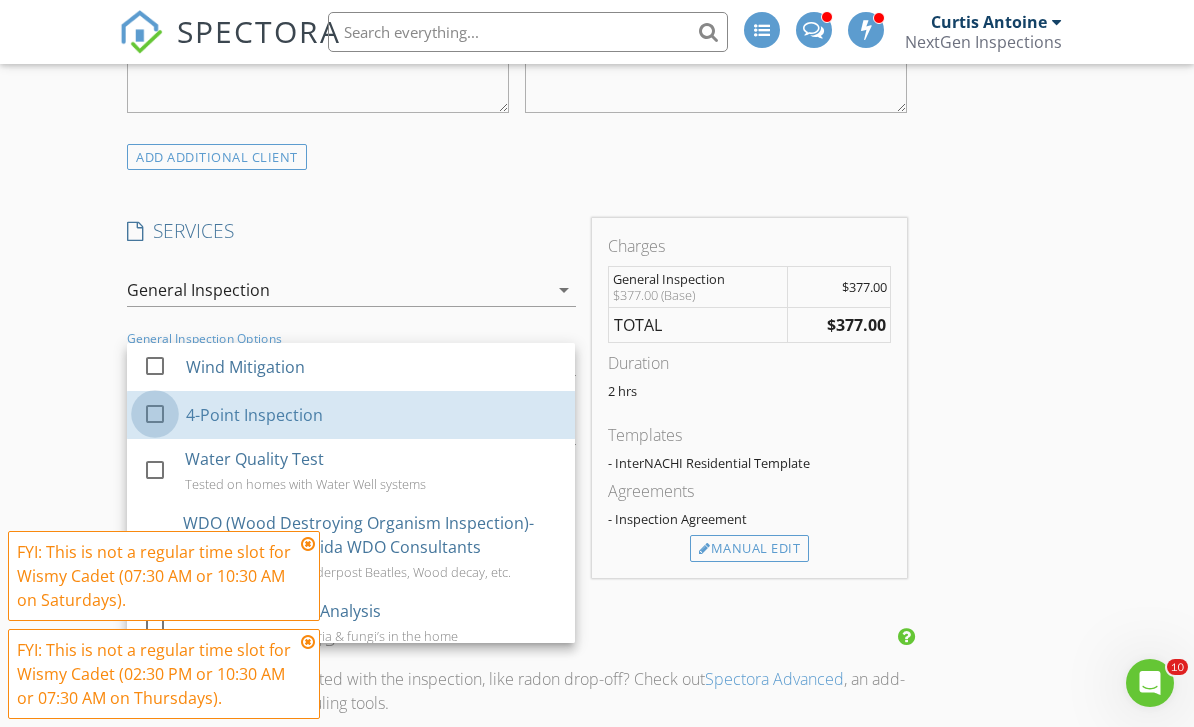 click at bounding box center (155, 414) 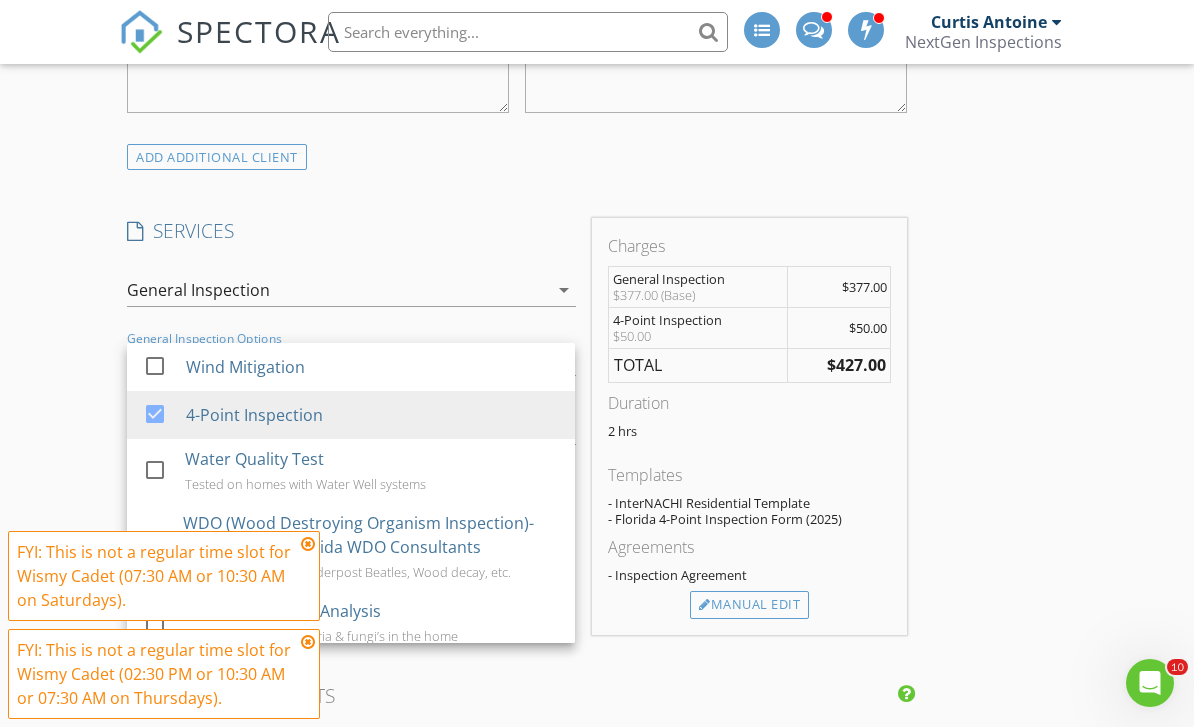 click at bounding box center [155, 366] 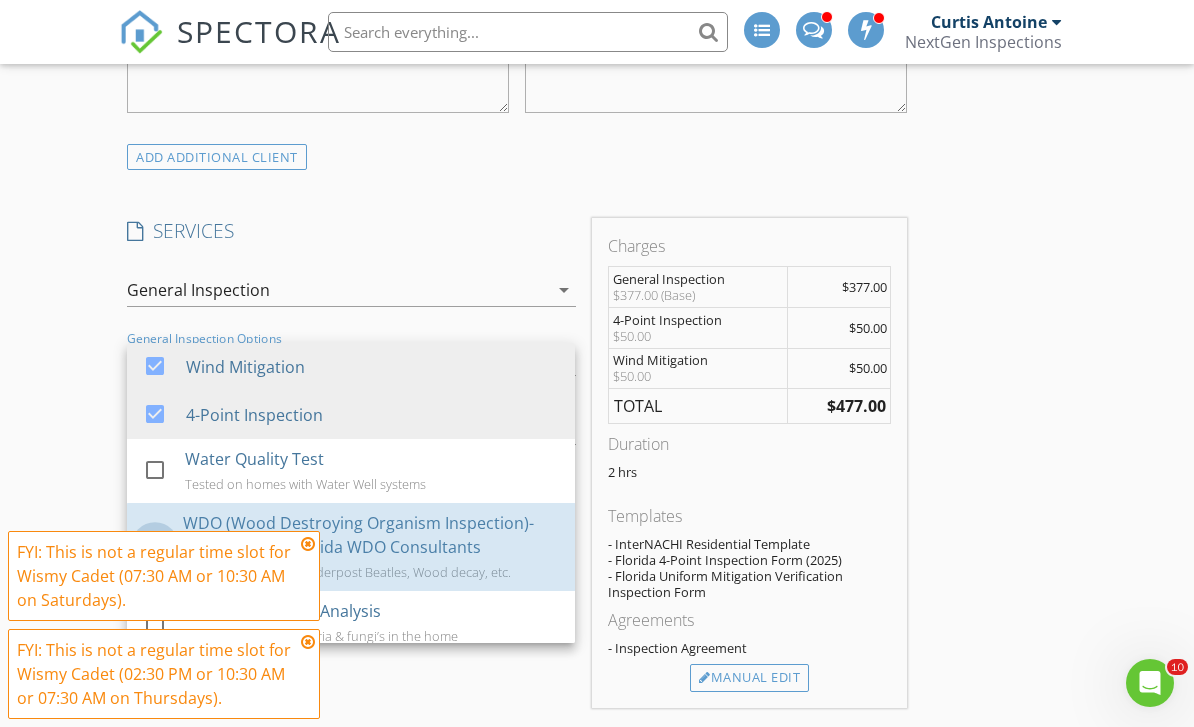 click at bounding box center (155, 546) 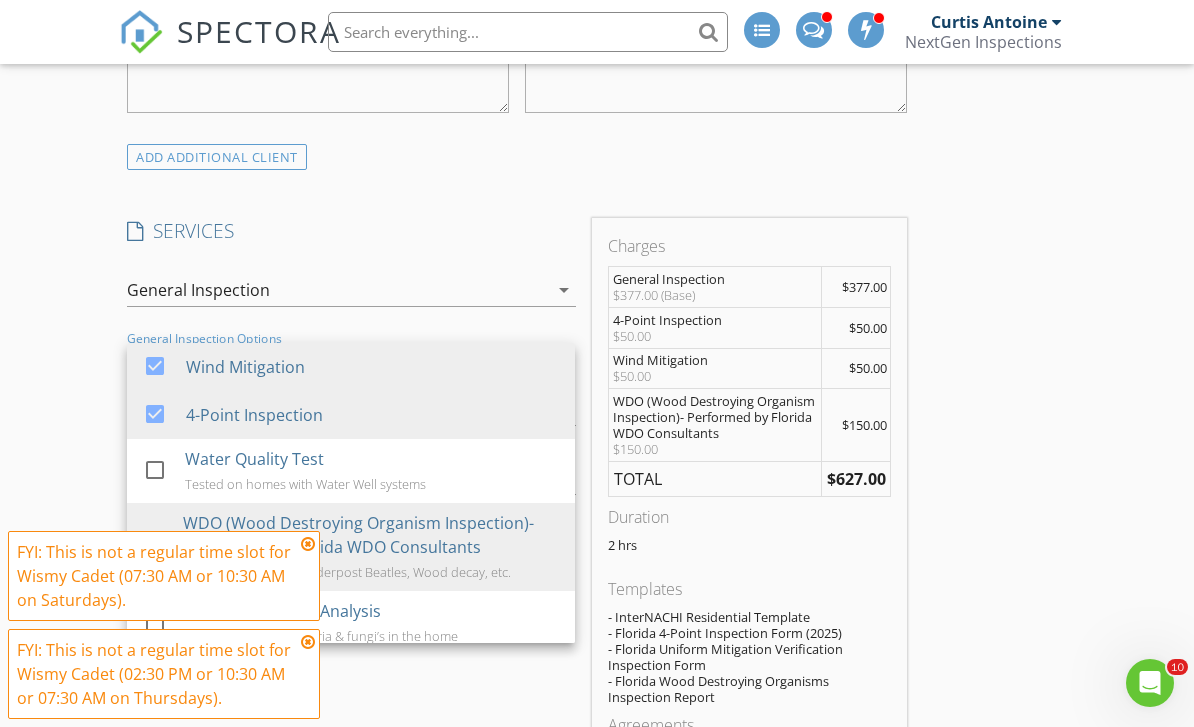click on "New Inspection
INSPECTOR(S)
check_box_outline_blank   Curtis Antoine     check_box_outline_blank   Brennen Schmick     check_box   Wismy Cadet   PRIMARY   check_box_outline_blank   Nicholas Bowers     check_box_outline_blank   David Stanier     check_box_outline_blank   Wayne Johnson     Wismy Cadet arrow_drop_down   check_box_outline_blank Wismy Cadet specifically requested
Date/Time
08/07/2025 10:30 AM
Location
Address Search       Address 1155 Withlacoochee St   Unit   City Safety Harbor   State FL   Zip 34695   County Pinellas     Square Feet 900   Year Built 1985   Foundation arrow_drop_down     Wismy Cadet     8.8 miles     (18 minutes)
client
check_box Enable Client CC email for this inspection   Client Search     check_box_outline_blank Client is a Company/Organization     First Name Valerie   Last Name Ryder   Email valarieryder@yahoo.com" at bounding box center [597, 739] 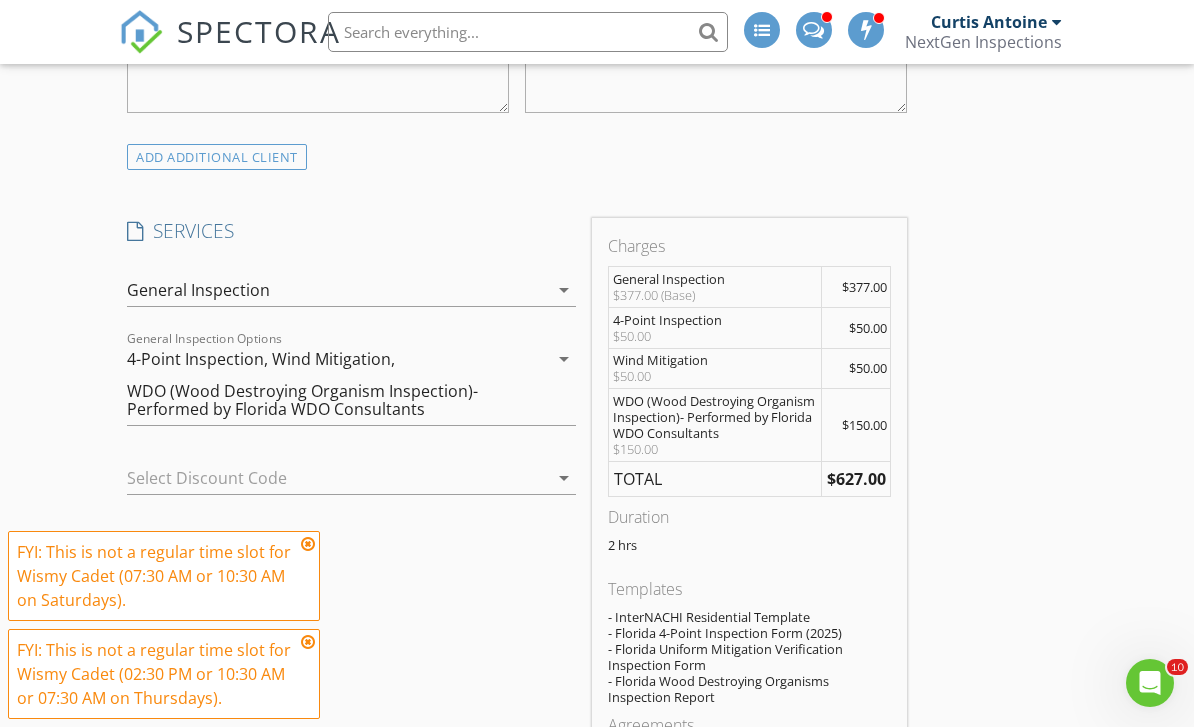 click at bounding box center (308, 544) 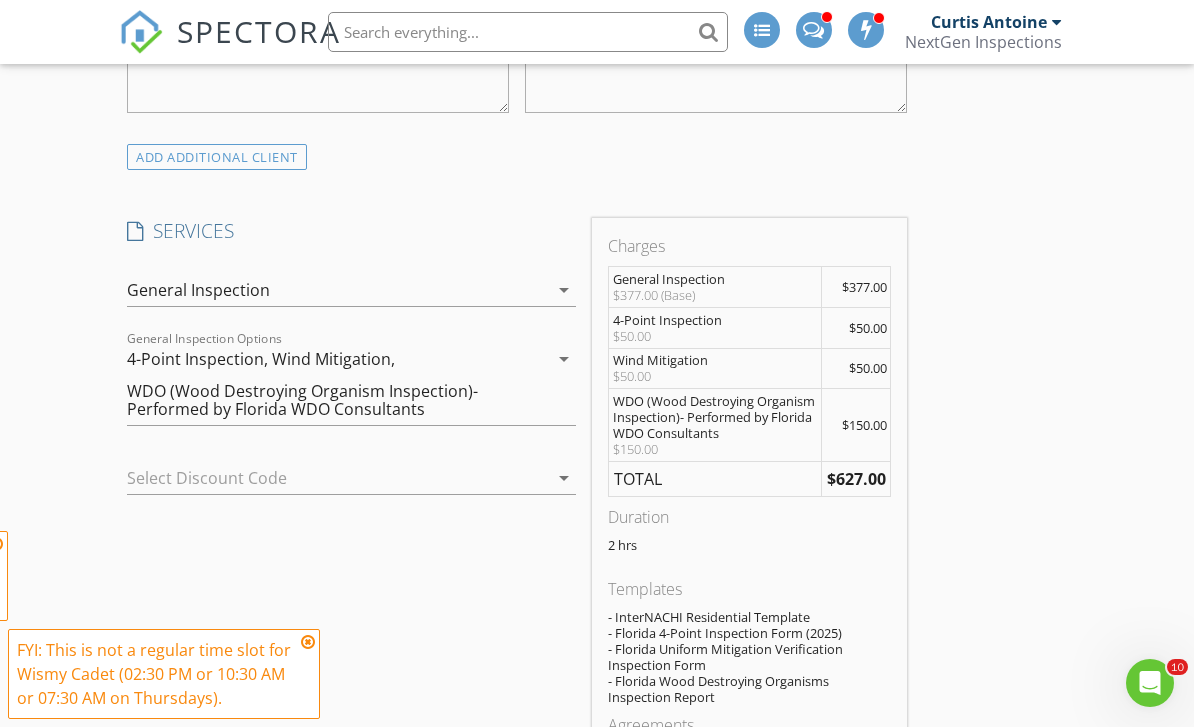 click at bounding box center [308, 642] 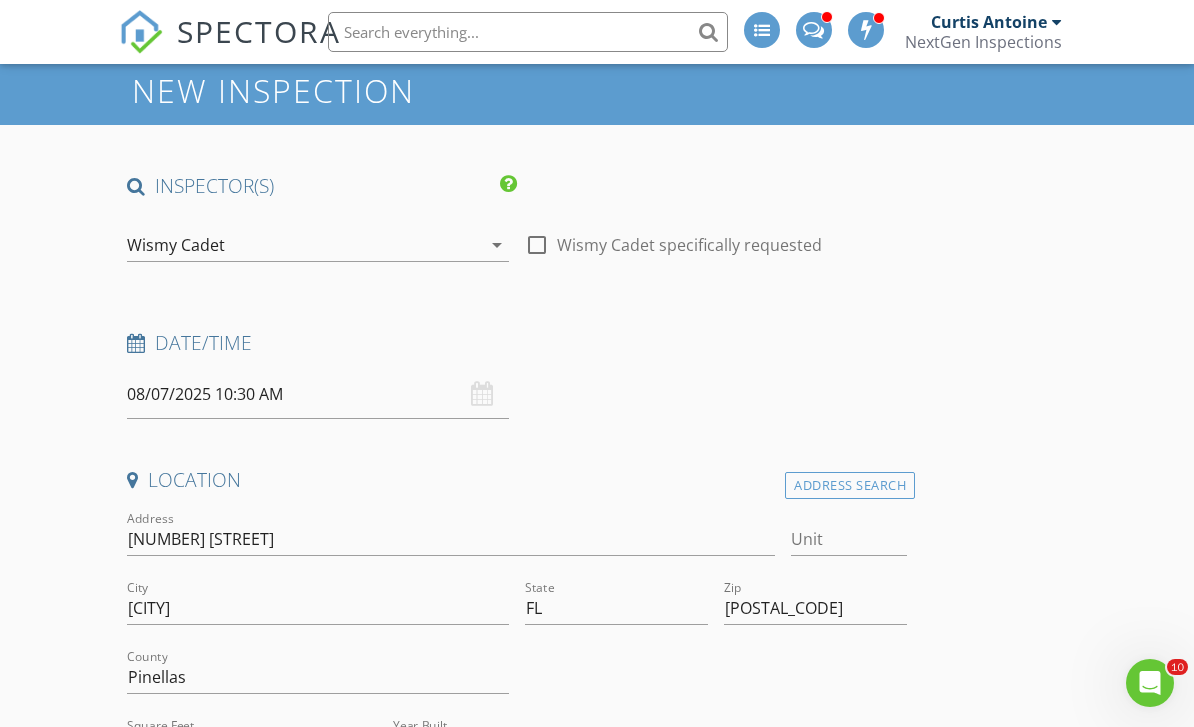 scroll, scrollTop: 0, scrollLeft: 0, axis: both 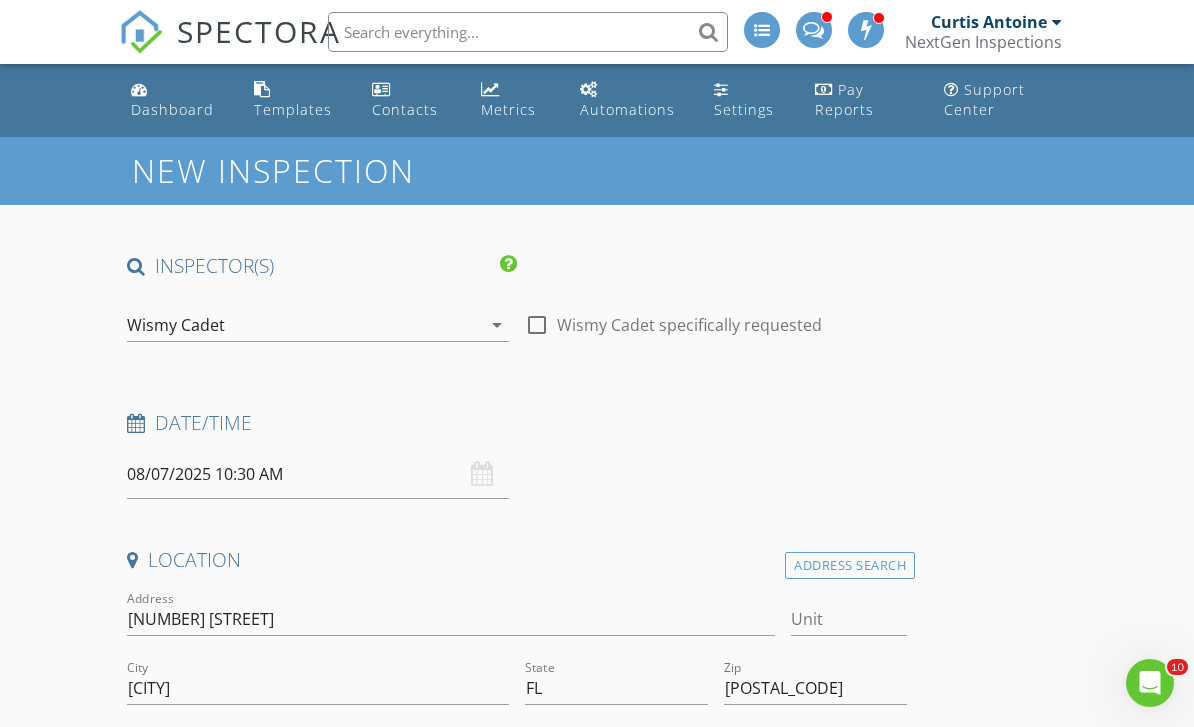 click on "08/07/2025 10:30 AM" at bounding box center [318, 474] 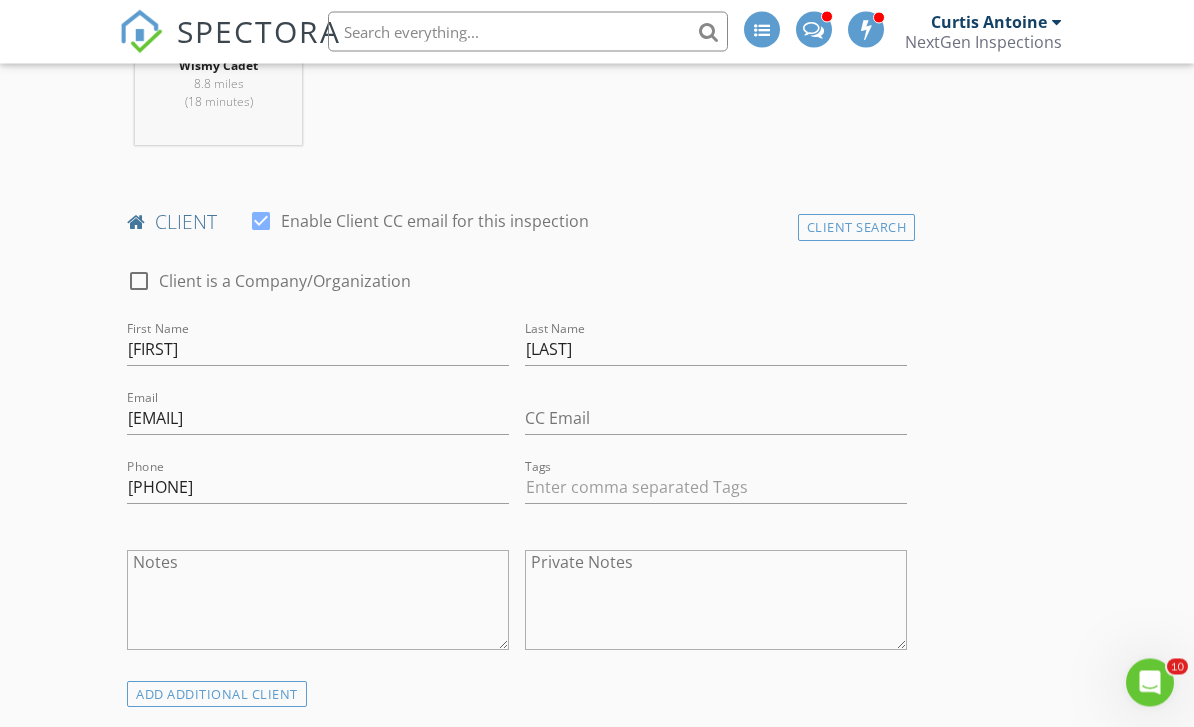 scroll, scrollTop: 1009, scrollLeft: 0, axis: vertical 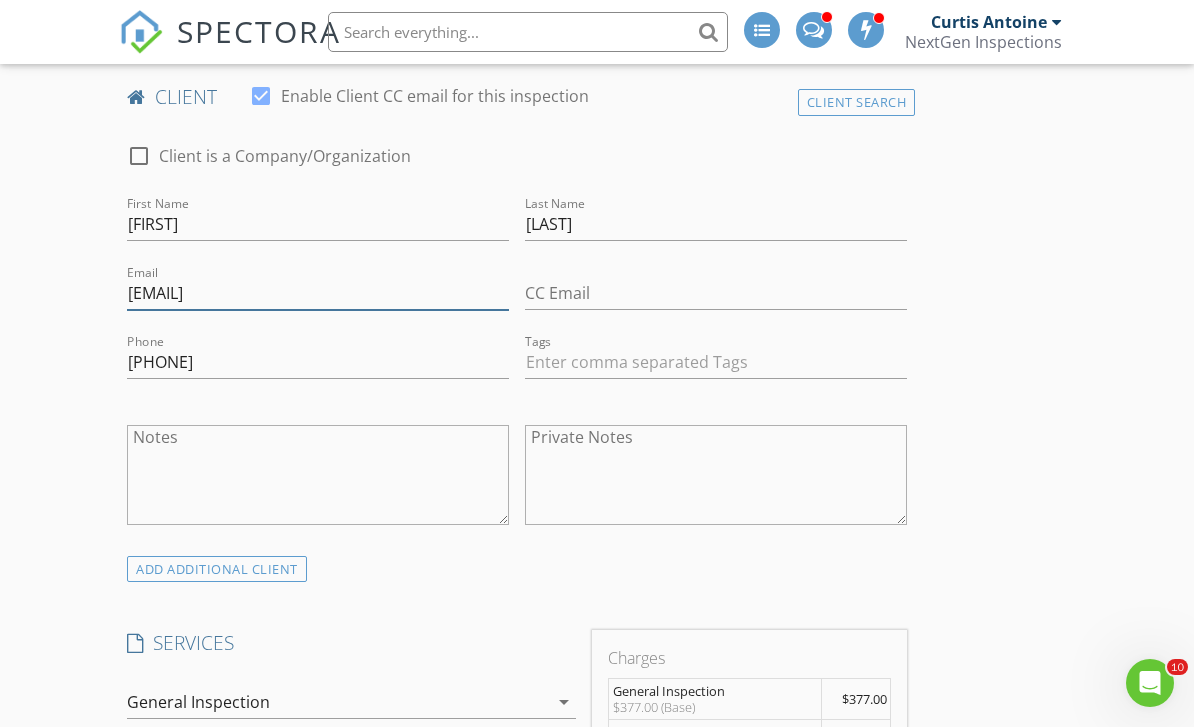 click on "valarieryder@yahoo.com" at bounding box center (318, 293) 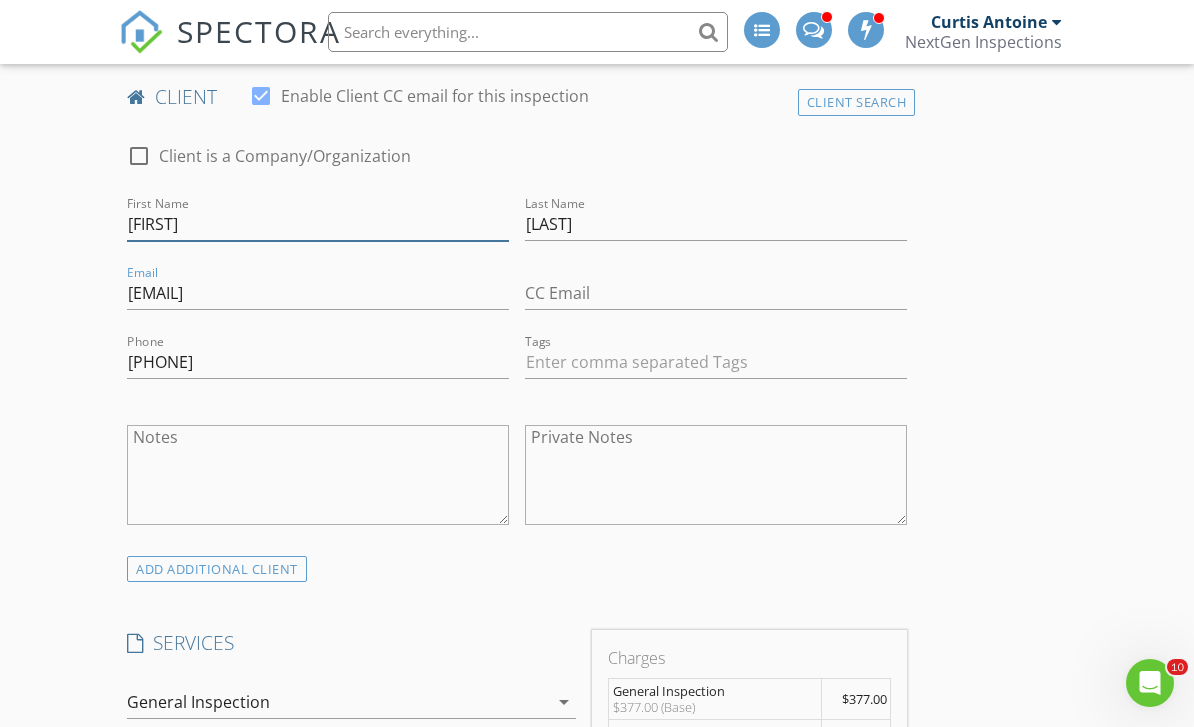 click on "Valerie" at bounding box center [318, 224] 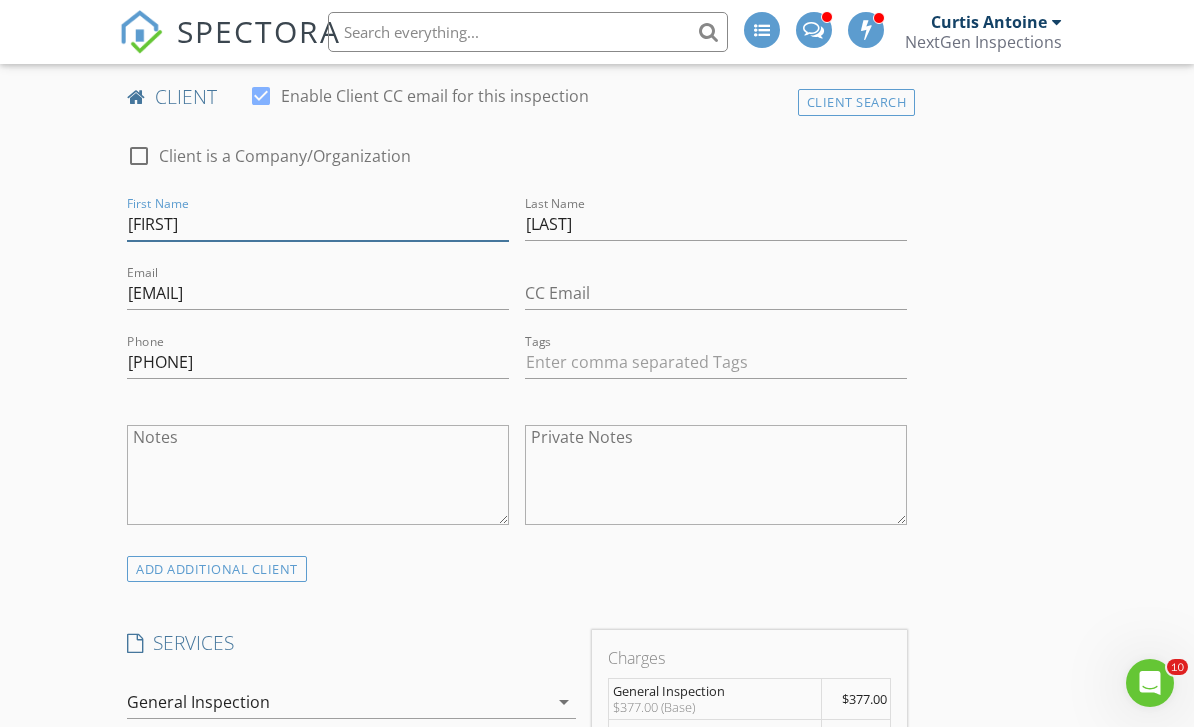 type on "Valarie" 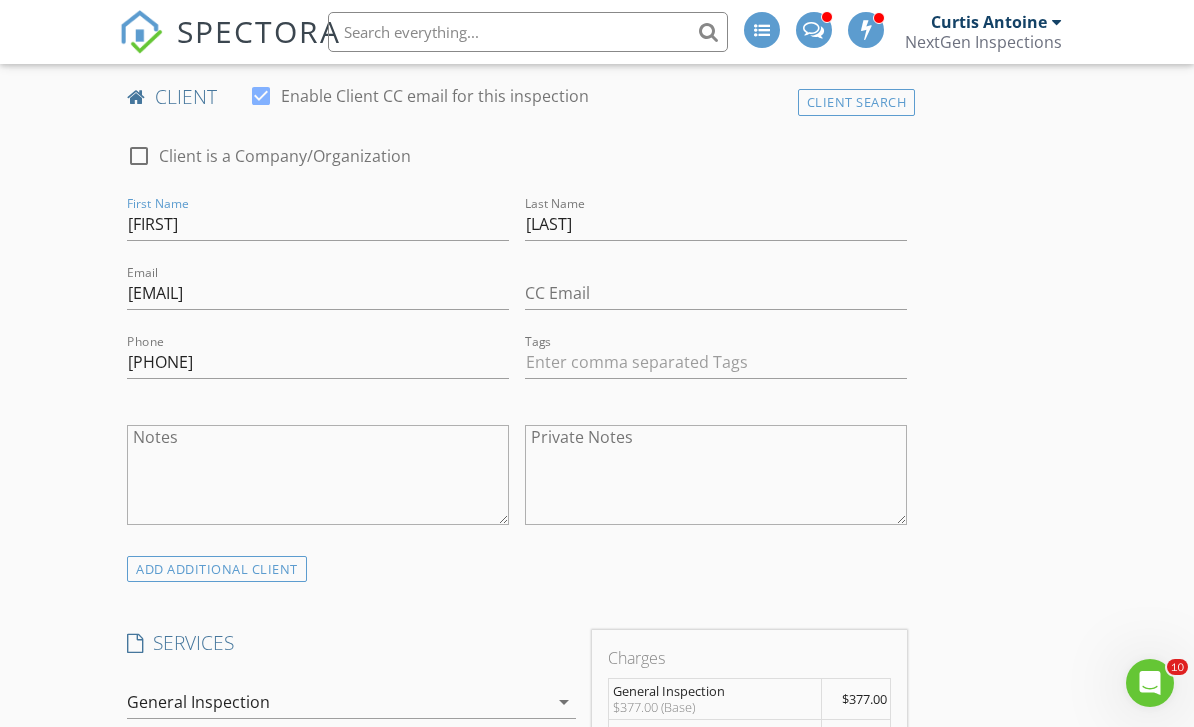 click on "New Inspection
INSPECTOR(S)
check_box_outline_blank   Curtis Antoine     check_box_outline_blank   Brennen Schmick     check_box   Wismy Cadet   PRIMARY   check_box_outline_blank   Nicholas Bowers     check_box_outline_blank   David Stanier     check_box_outline_blank   Wayne Johnson     Wismy Cadet arrow_drop_down   check_box_outline_blank Wismy Cadet specifically requested
Date/Time
08/07/2025 10:30 AM
Location
Address Search       Address 1155 Withlacoochee St   Unit   City Safety Harbor   State FL   Zip 34695   County Pinellas     Square Feet 900   Year Built 1985   Foundation arrow_drop_down     Wismy Cadet     8.8 miles     (18 minutes)
client
check_box Enable Client CC email for this inspection   Client Search     check_box_outline_blank Client is a Company/Organization     First Name Valarie   Last Name Ryder   Email valarieryder@yahoo.com" at bounding box center (597, 1151) 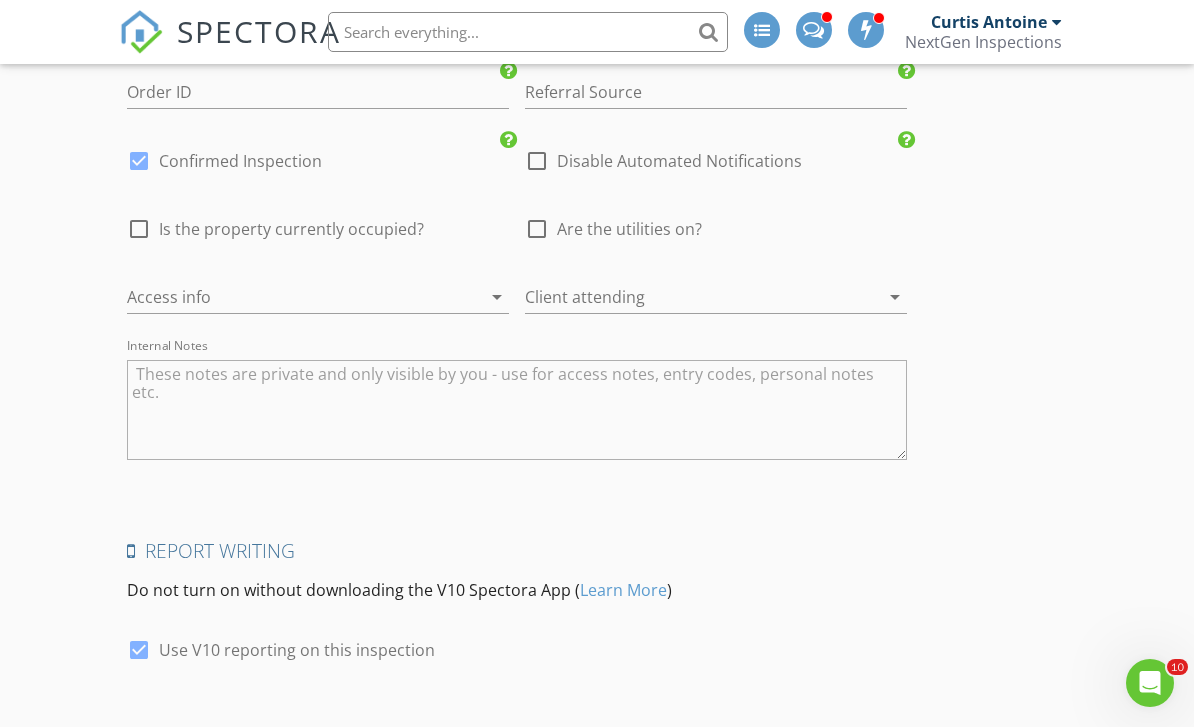 scroll, scrollTop: 3382, scrollLeft: 0, axis: vertical 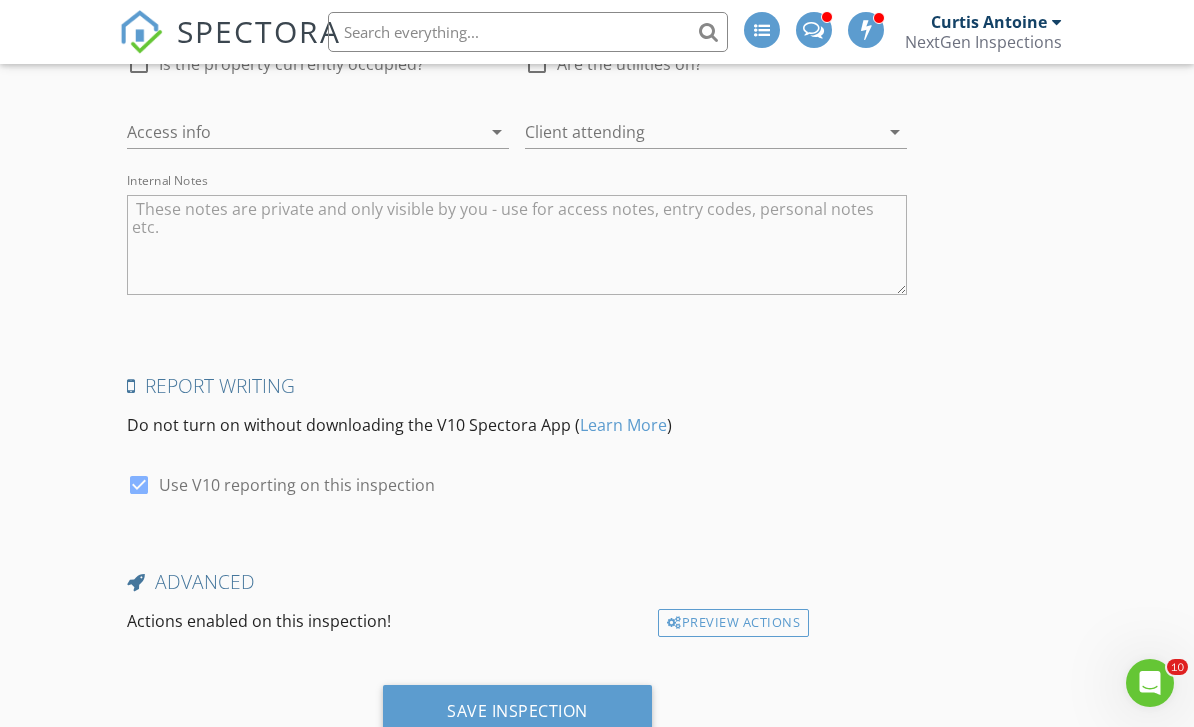 click on "Save Inspection" at bounding box center [517, 711] 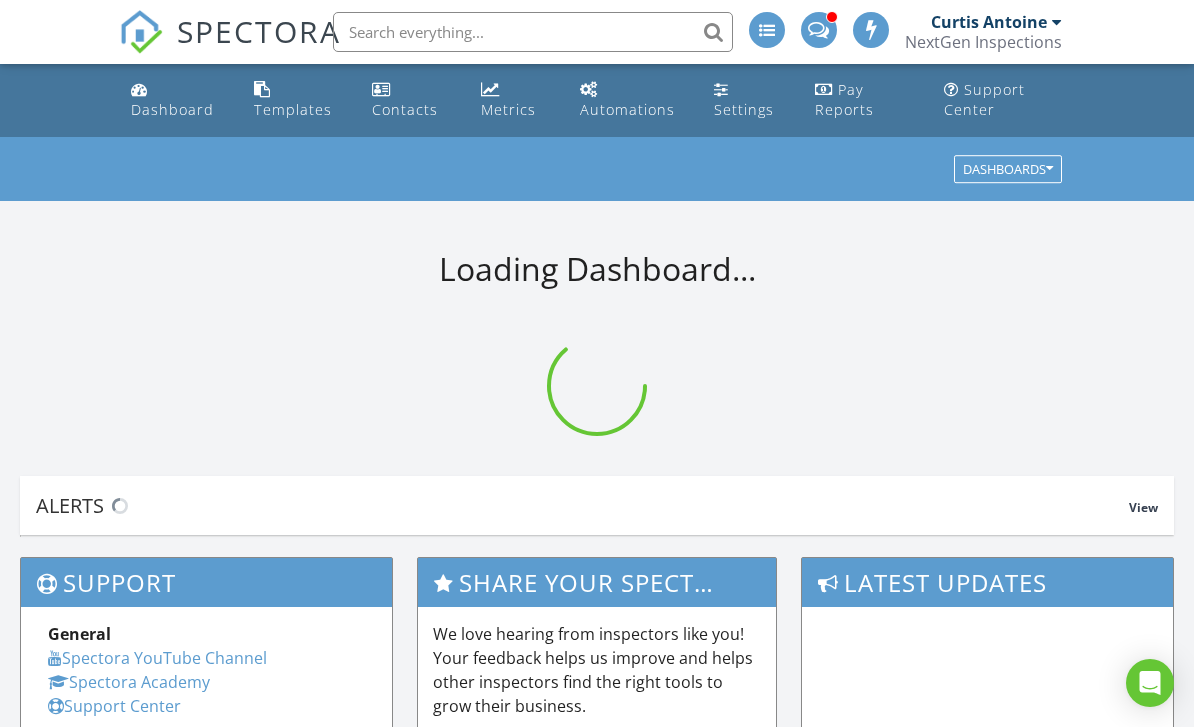 scroll, scrollTop: 0, scrollLeft: 0, axis: both 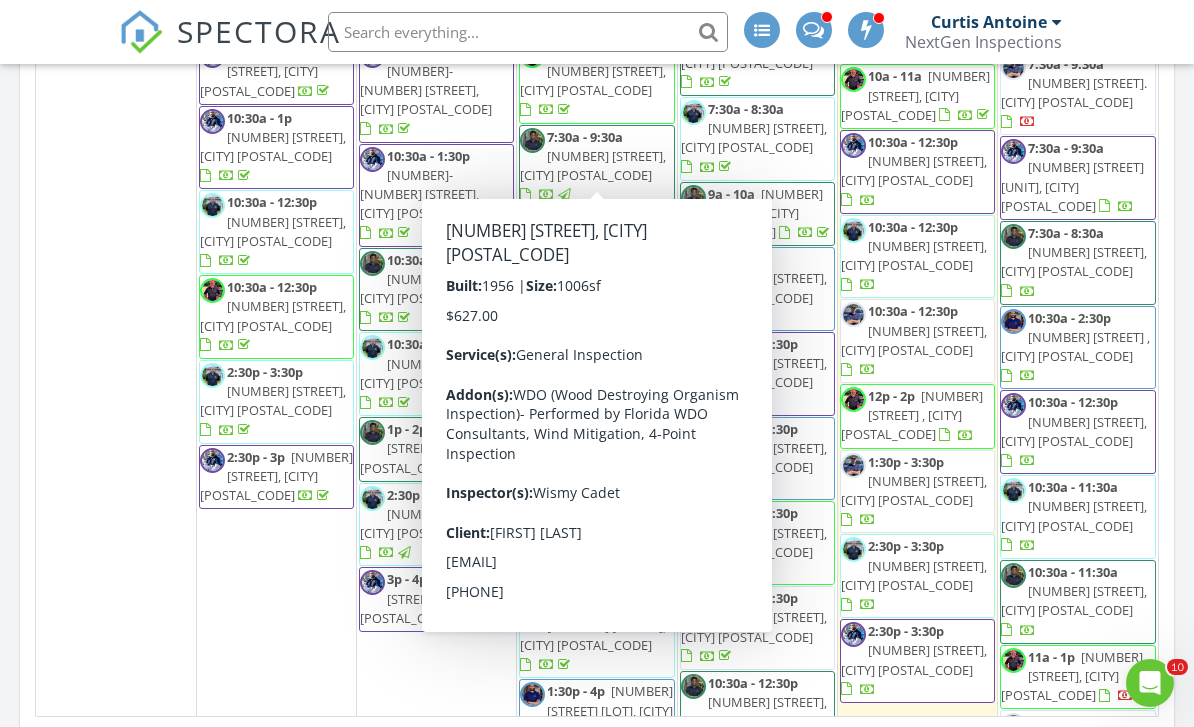 click on "[NUMBER] [STREET], [CITY] [POSTAL_CODE]" at bounding box center [593, 165] 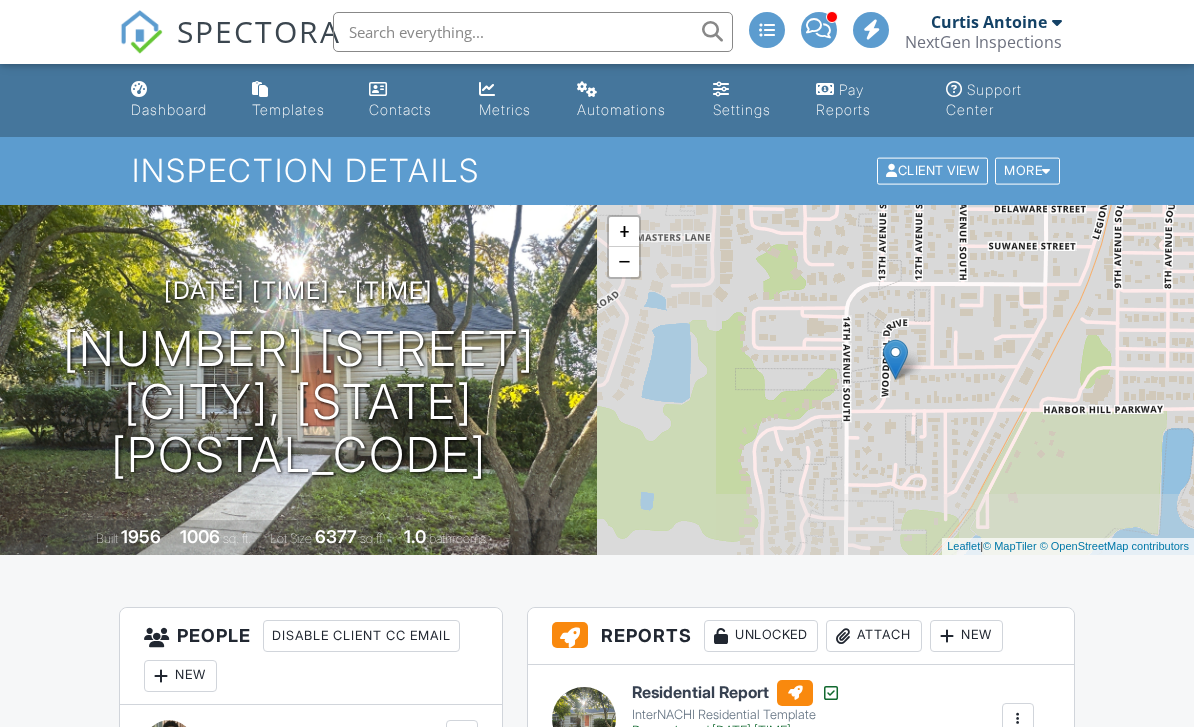 scroll, scrollTop: 569, scrollLeft: 0, axis: vertical 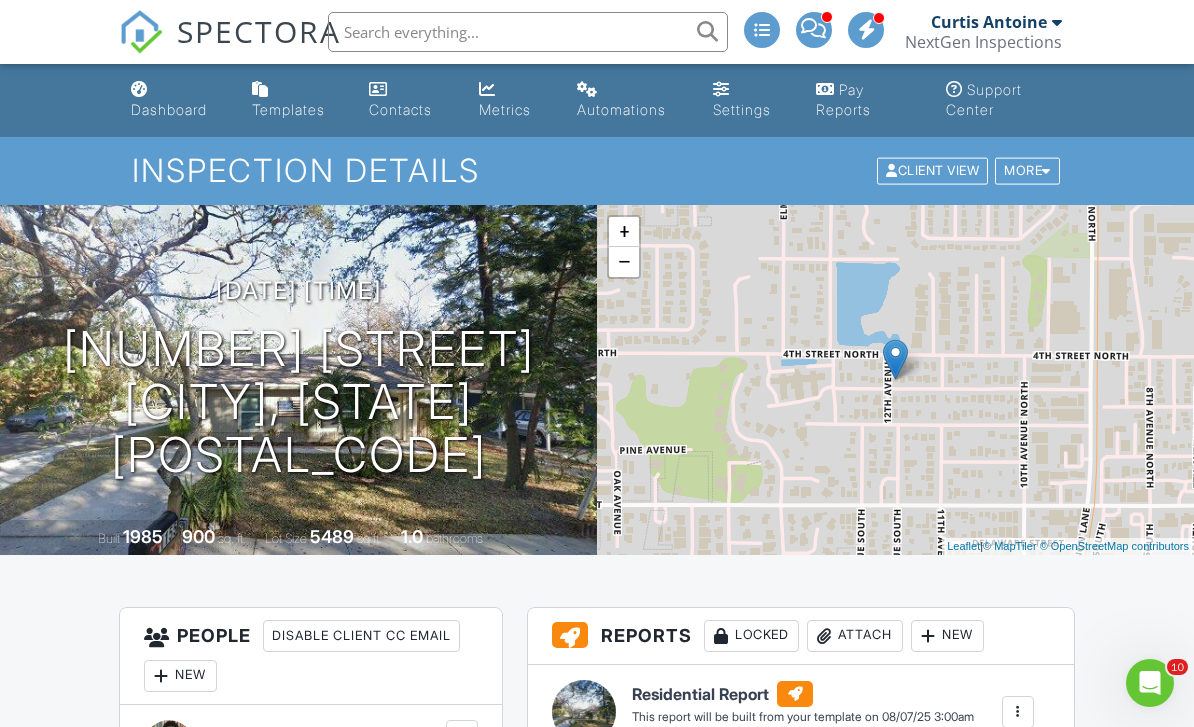 click on "Dashboard" at bounding box center (169, 109) 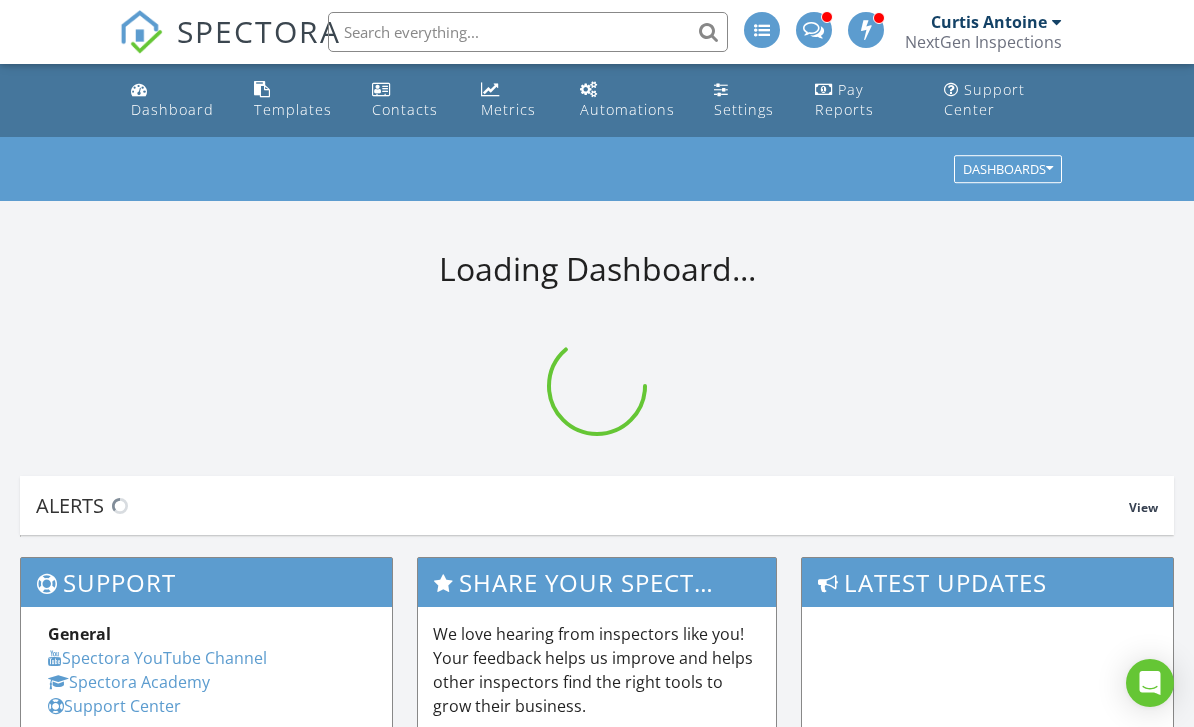 scroll, scrollTop: 0, scrollLeft: 0, axis: both 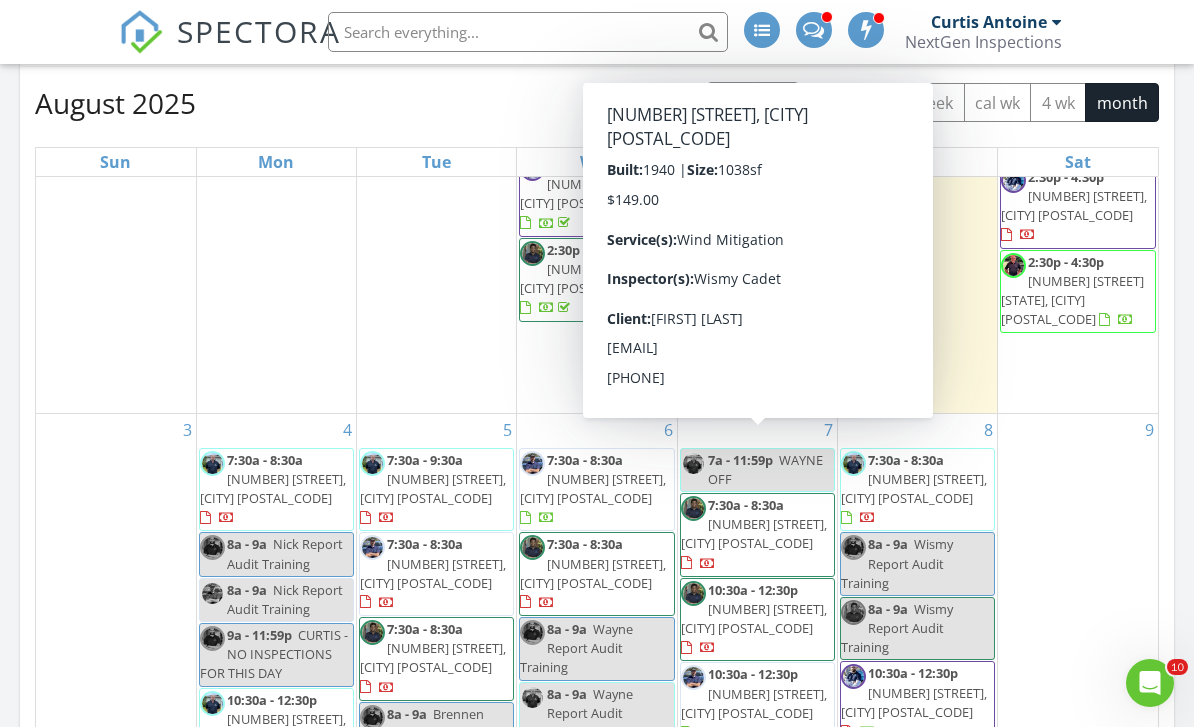 click on "Today
Curtis Antoine
12:00 am
Curtis Off
Curtis Antoine
New Inspection     New Quote         Map               1 2 1 2 1 2 1 1 2 + − Narcoossee Road, Sungrove Lane, Sungrove Lane, US 27 158.8 km, 3 h 6 min Head north on Dover Glen Circle 250 m Turn right to stay on Dover Glen Circle 60 m Turn left onto Stoneybrook Boulevard 400 m Turn left to stay on Stoneybrook Boulevard 100 m Turn left to stay on Stoneybrook Boulevard 800 m Turn right onto Avalon Park West Boulevard 600 m Continue onto Avalon Park Boulevard 450 m Continue onto Innovation Way 8 km Take the ramp on the right 800 m Merge left onto Beachline Expressway (FL 528 Toll) 4.5 km Take exit 16 towards FL 417: Orlando 350 m Keep left towards FL 417 South: Tampa 2 km Merge left onto Central Florida GreeneWay (FL 417 Toll) 4 km Take the ramp towards CR 15 800 m Turn left onto Narcoossee Road (CR 15) 20 km Turn left onto Bronson Highway (US 192) 2 km 8 km" at bounding box center (597, 296) 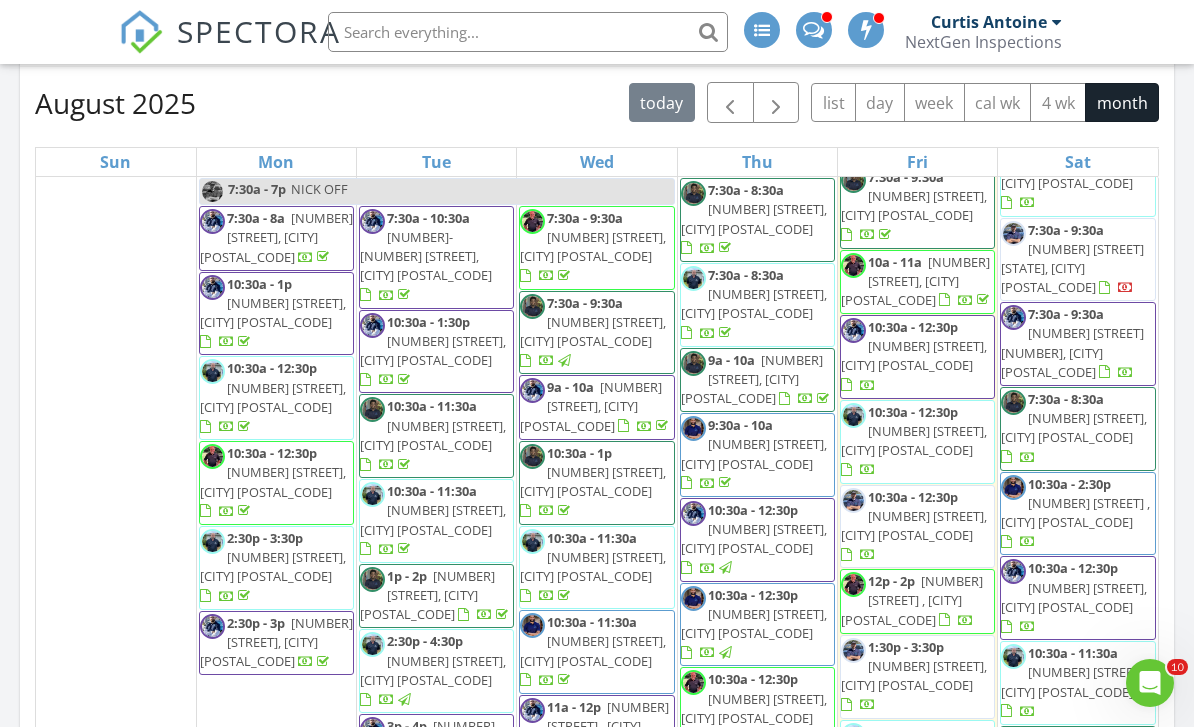 scroll, scrollTop: 76, scrollLeft: 0, axis: vertical 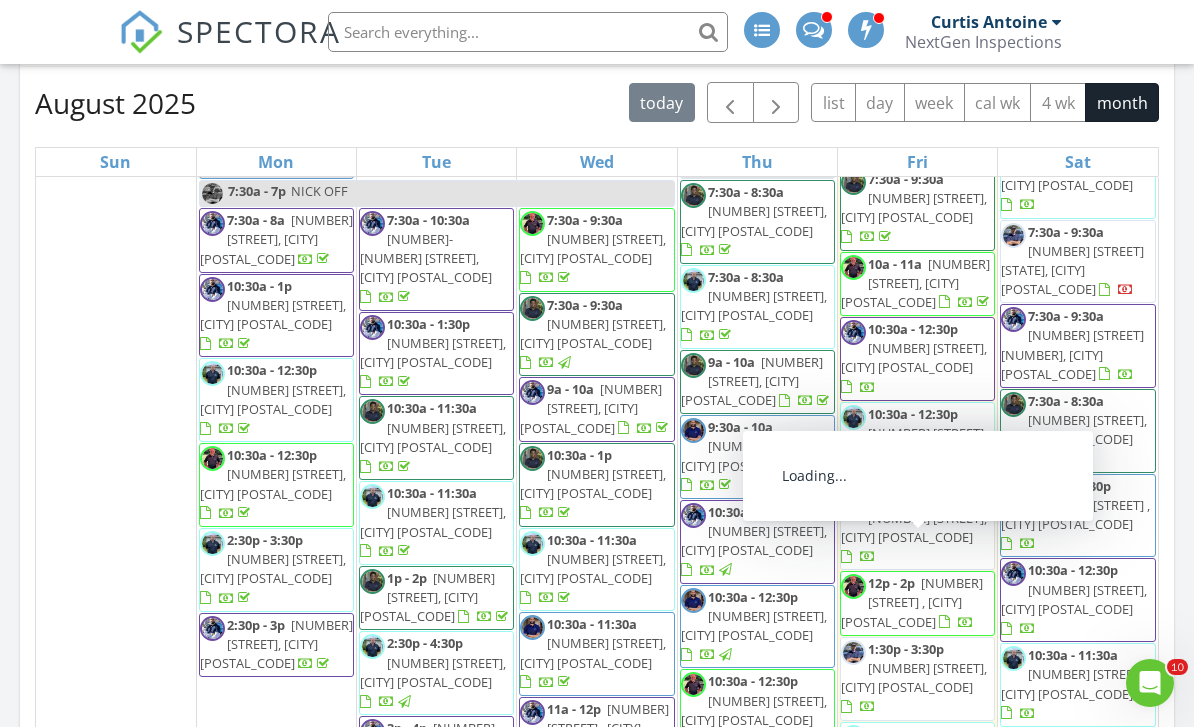 click on "24370 Kaufman Rd , Brooksville 34601" at bounding box center [912, 602] 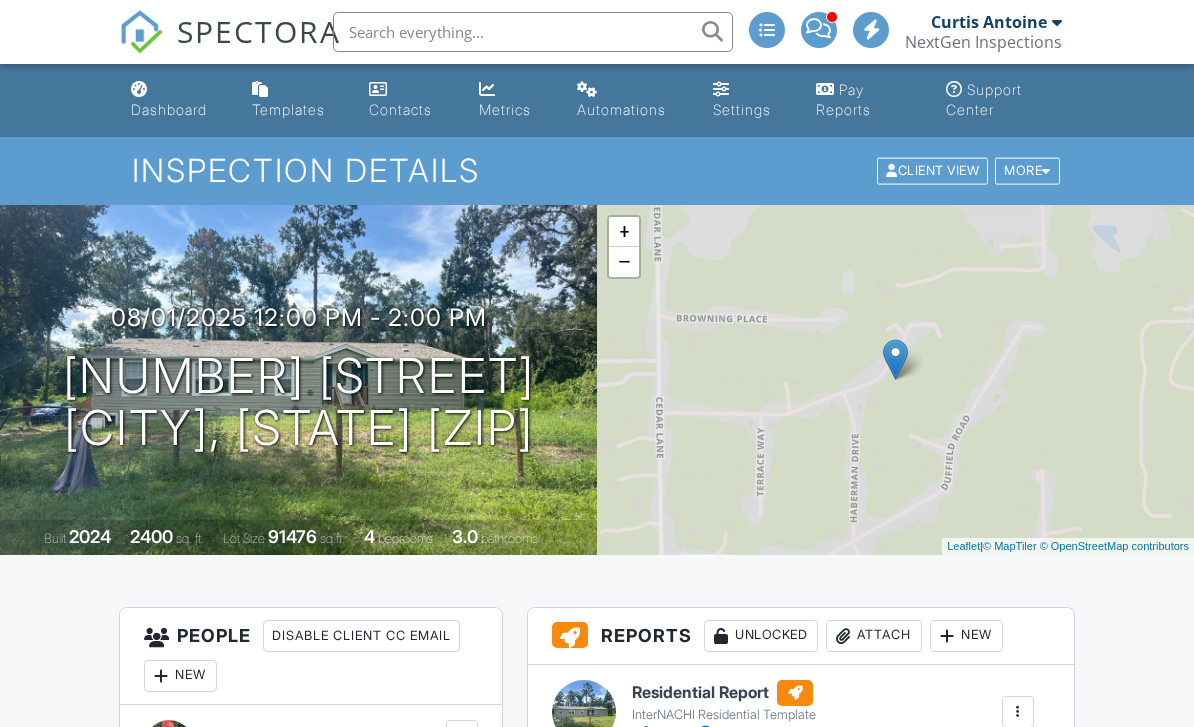 scroll, scrollTop: 0, scrollLeft: 0, axis: both 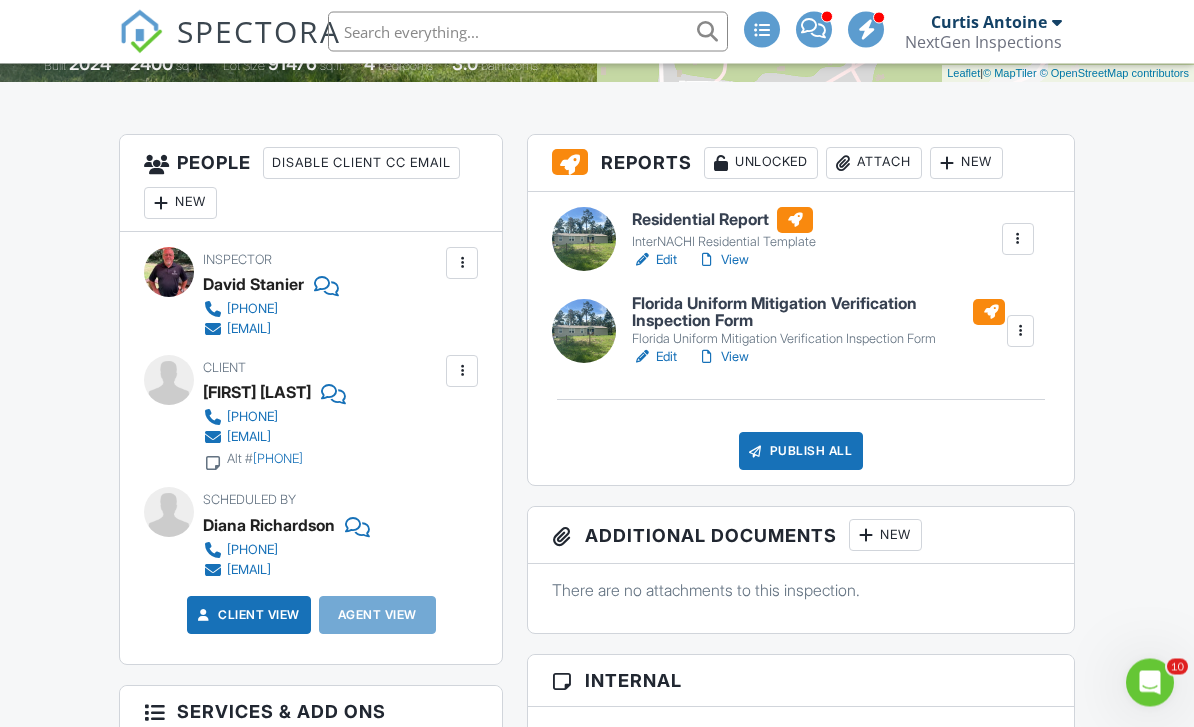 click on "View" at bounding box center (723, 261) 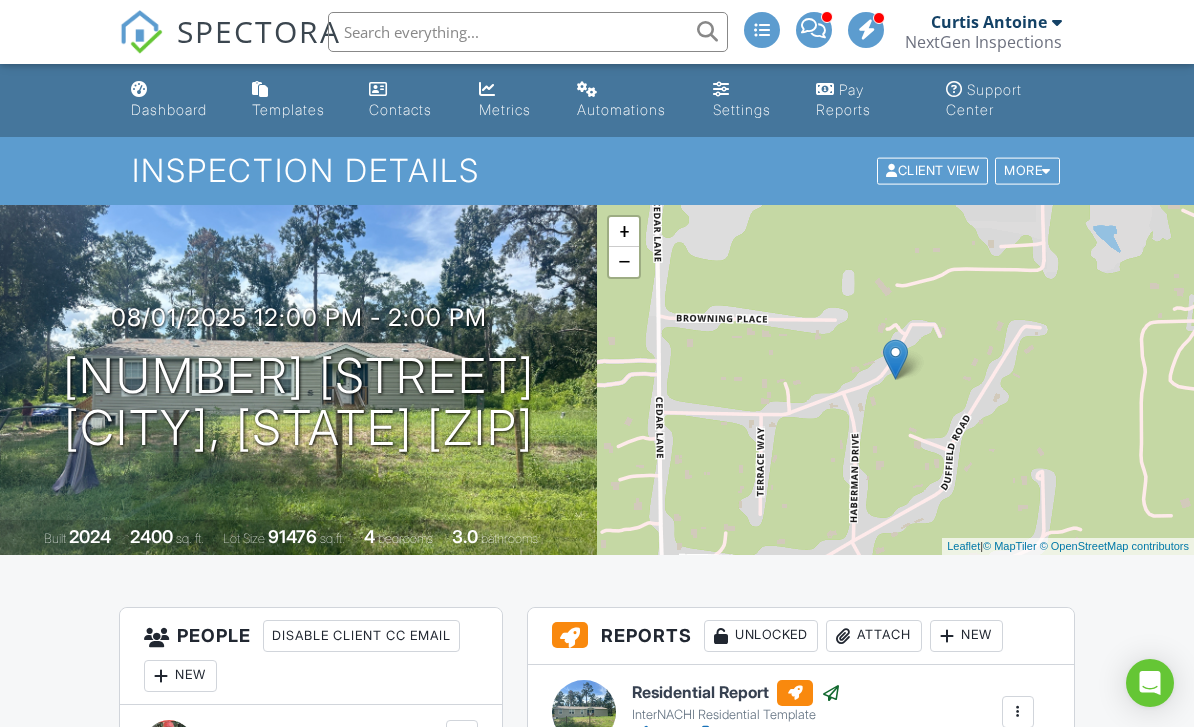 scroll, scrollTop: 390, scrollLeft: 0, axis: vertical 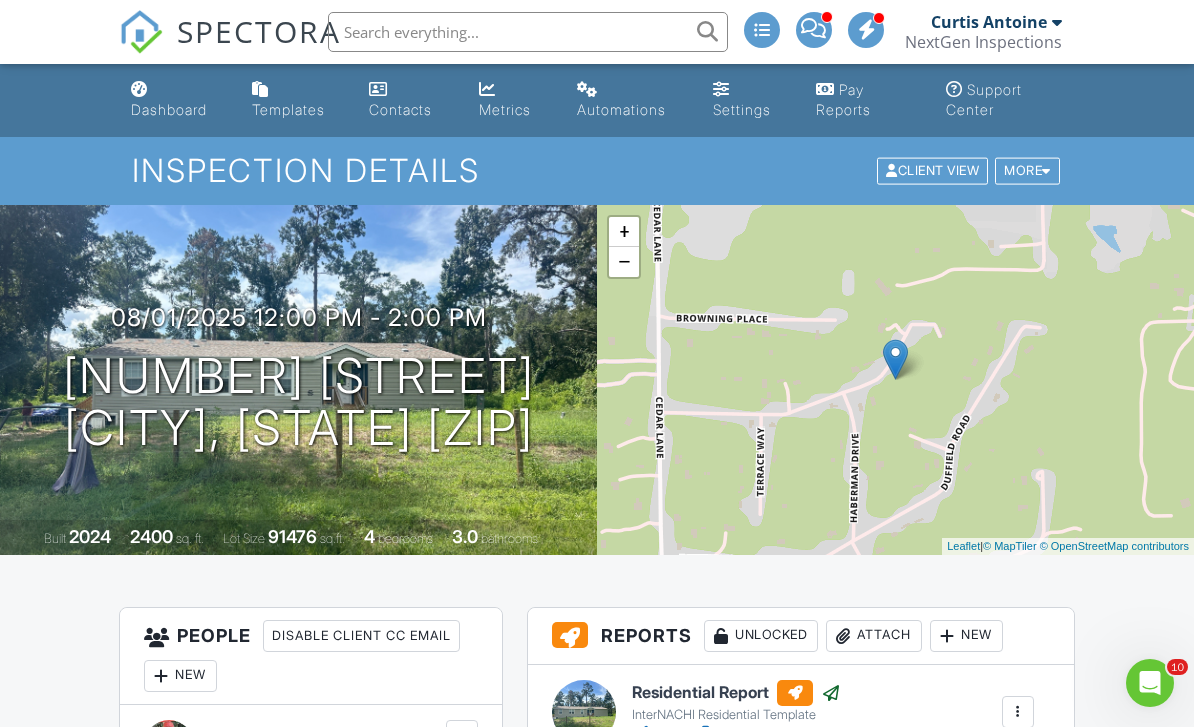 click on "Dashboard" at bounding box center (169, 109) 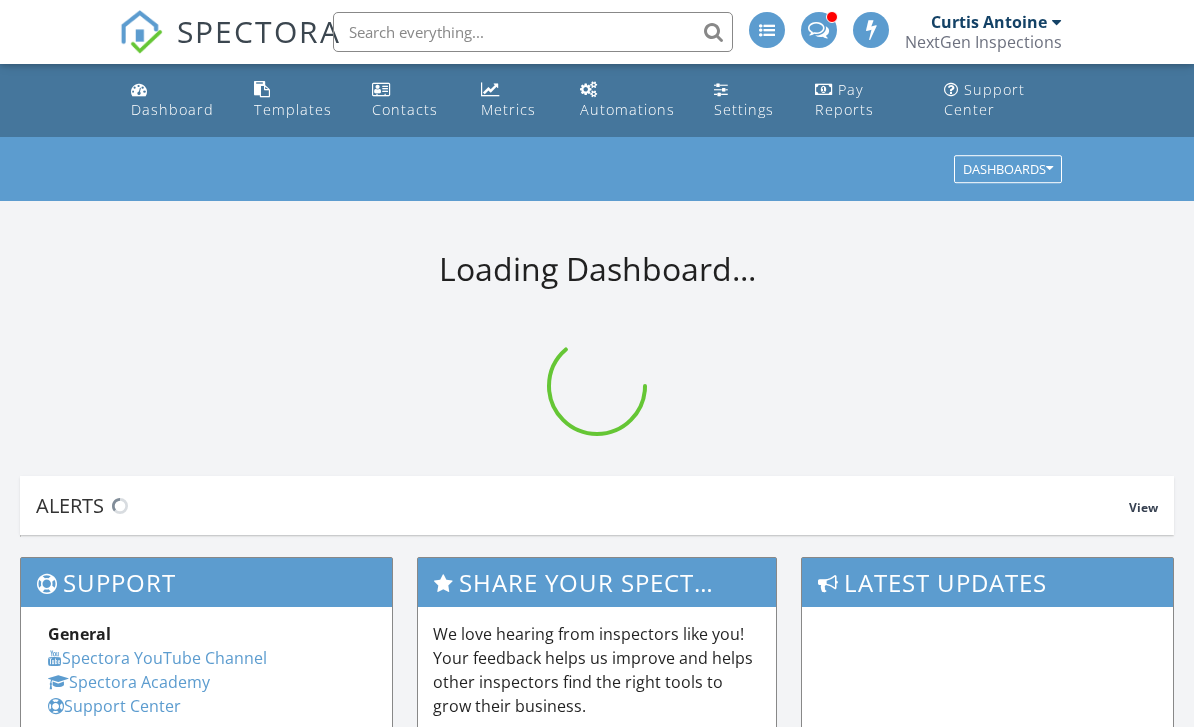 scroll, scrollTop: 0, scrollLeft: 0, axis: both 